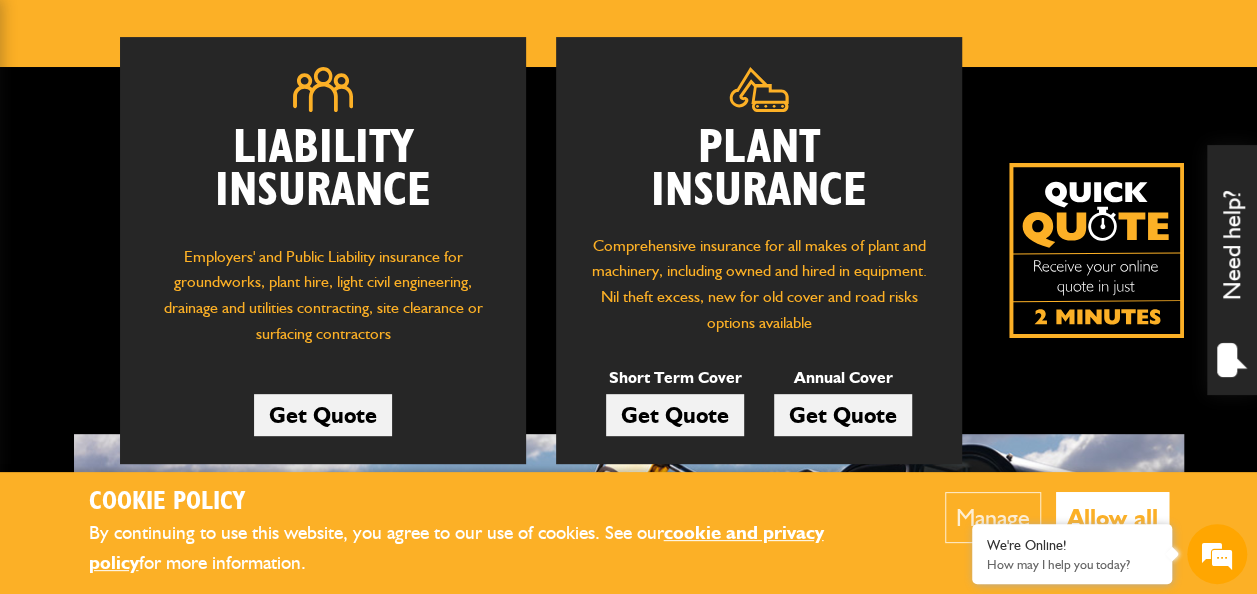 scroll, scrollTop: 300, scrollLeft: 0, axis: vertical 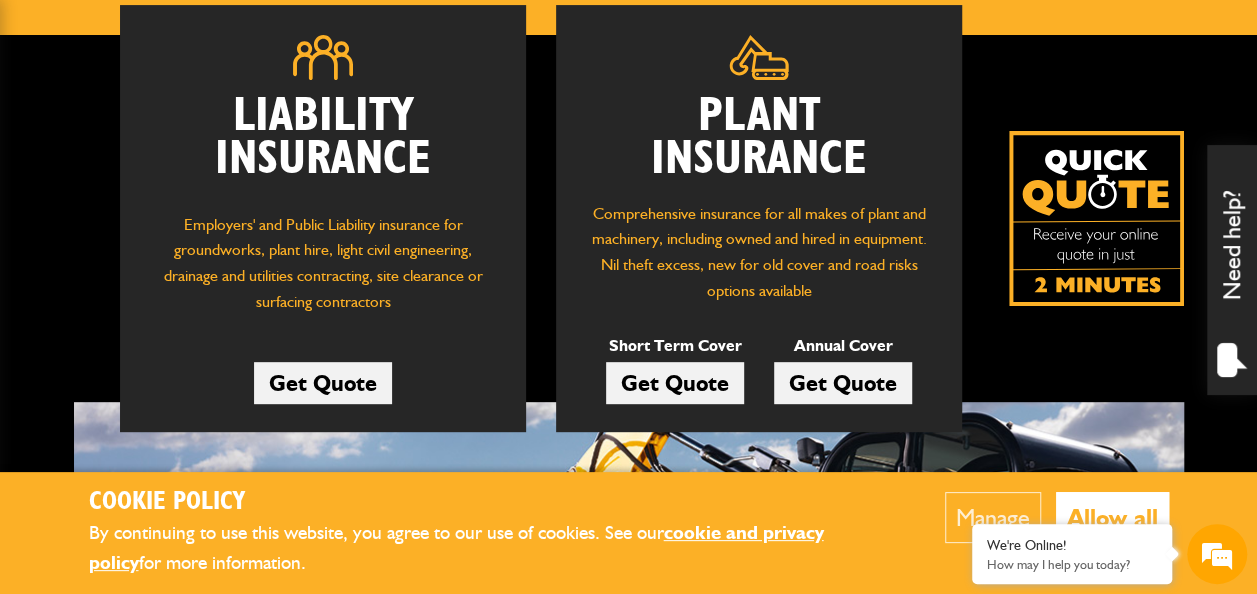 click on "Get Quote" at bounding box center (675, 383) 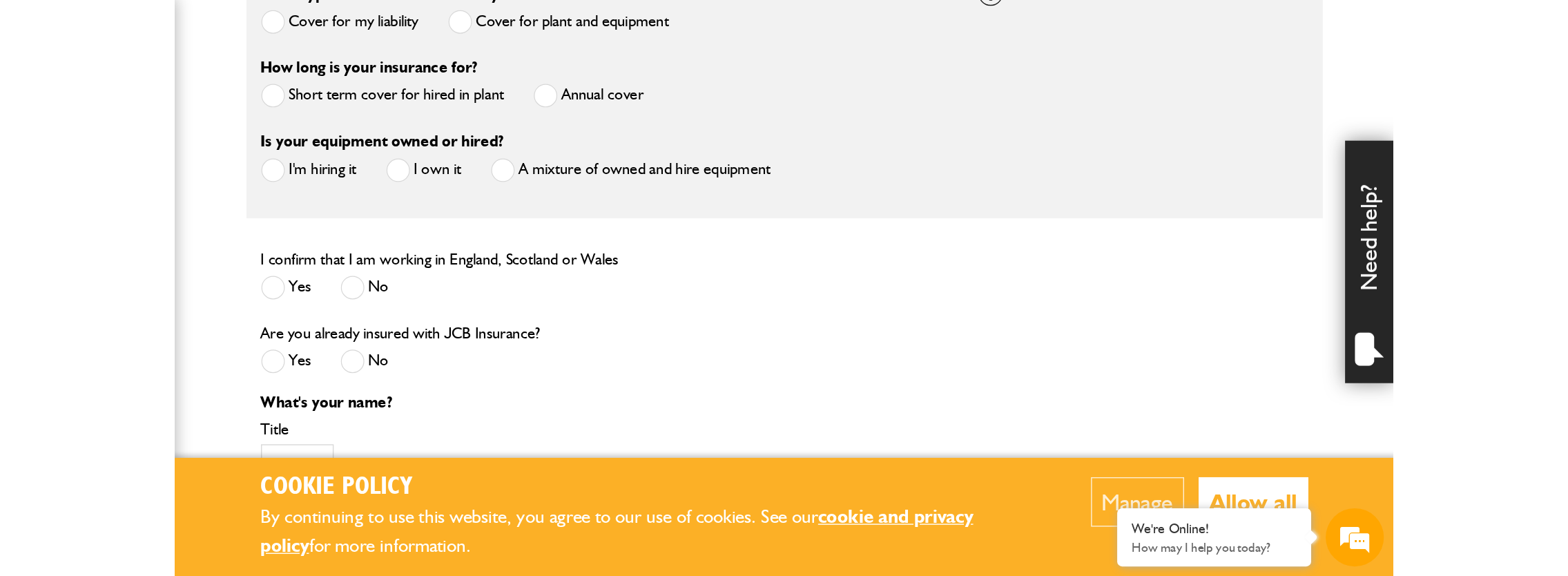 scroll, scrollTop: 414, scrollLeft: 0, axis: vertical 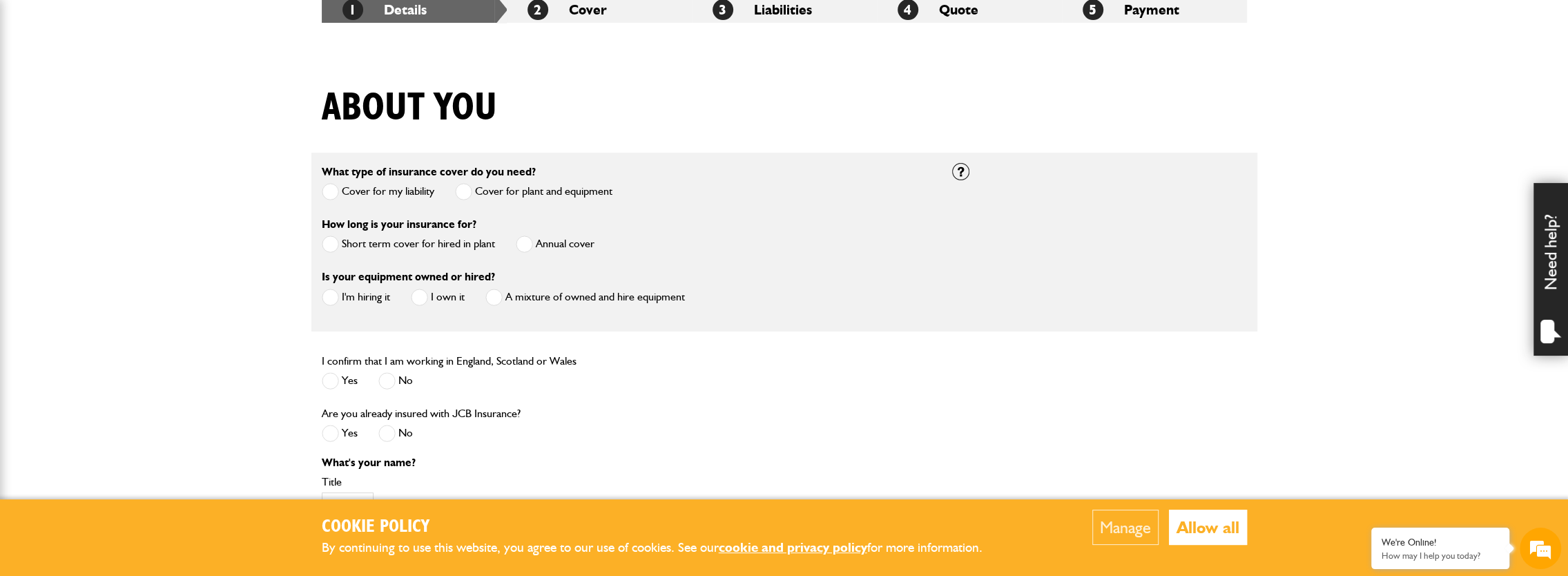 click at bounding box center (330, 244) 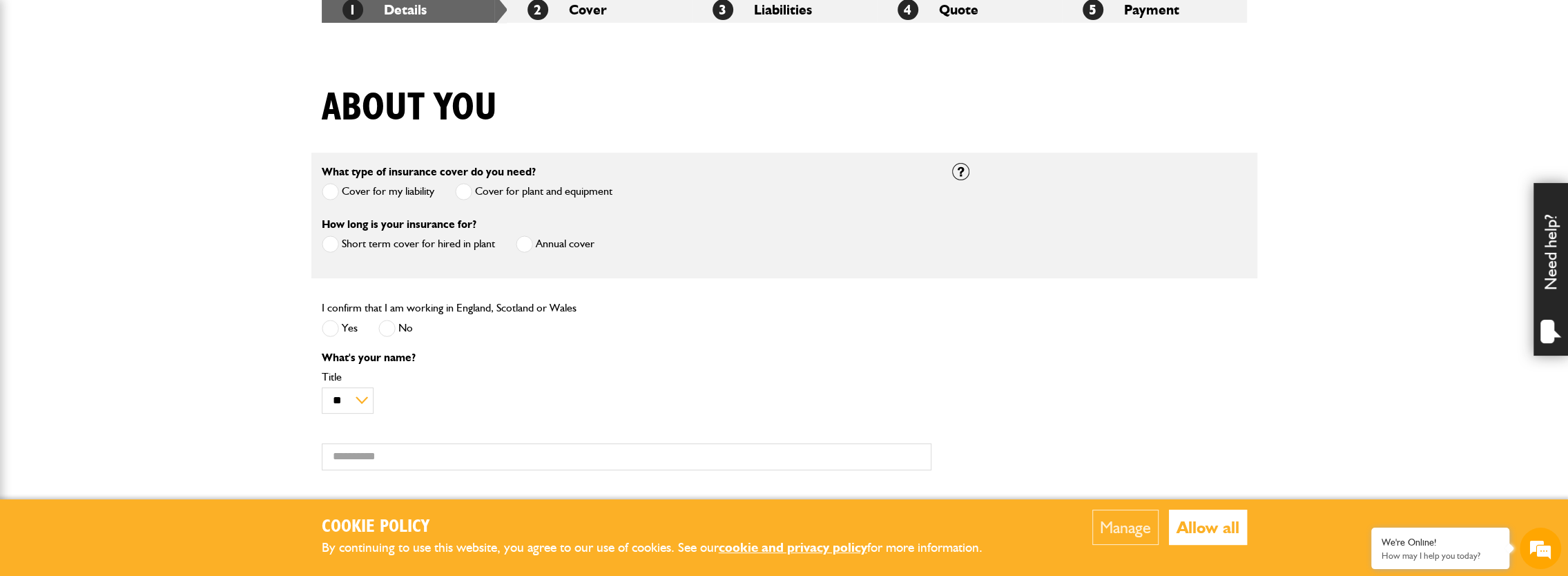 click at bounding box center (330, 328) 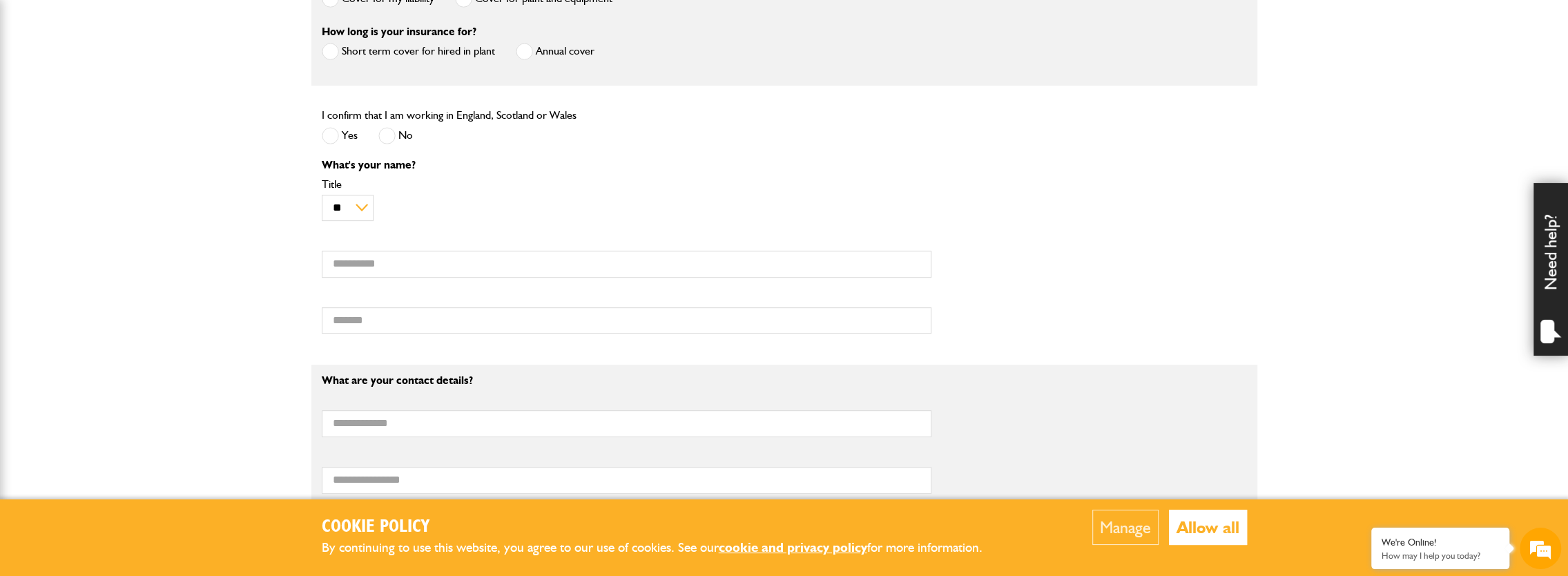 scroll, scrollTop: 483, scrollLeft: 0, axis: vertical 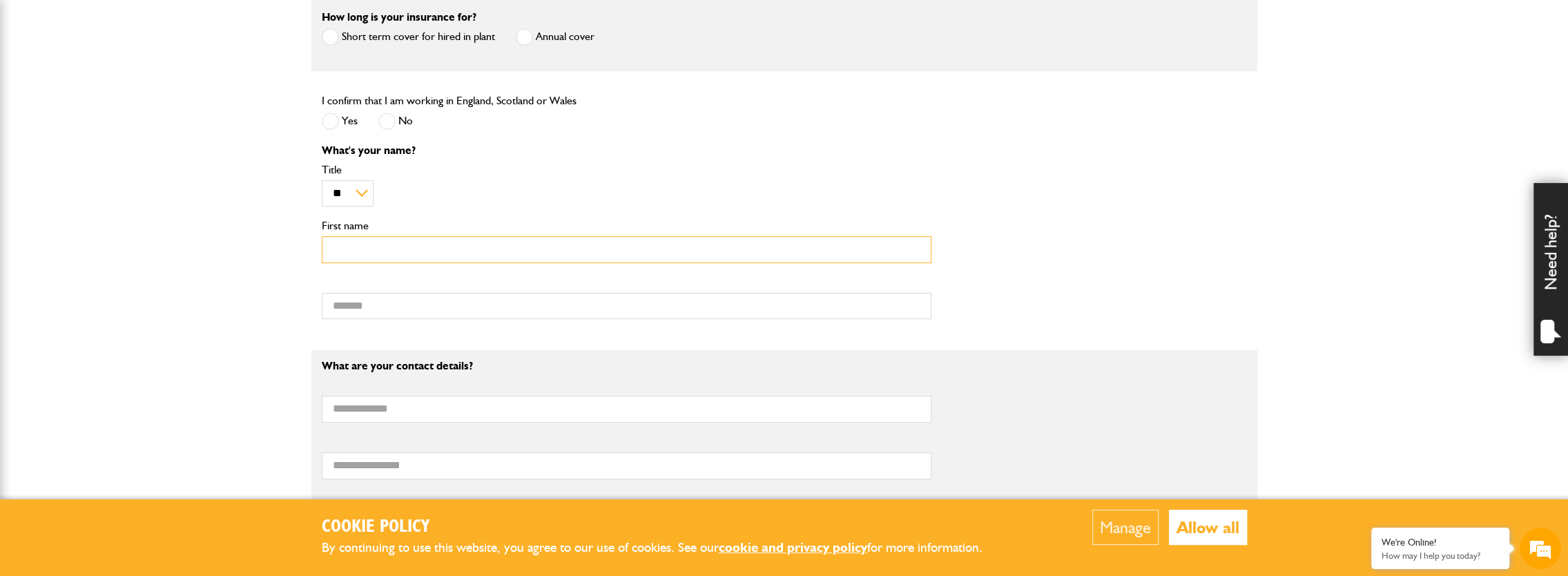 click on "First name" at bounding box center [626, 249] 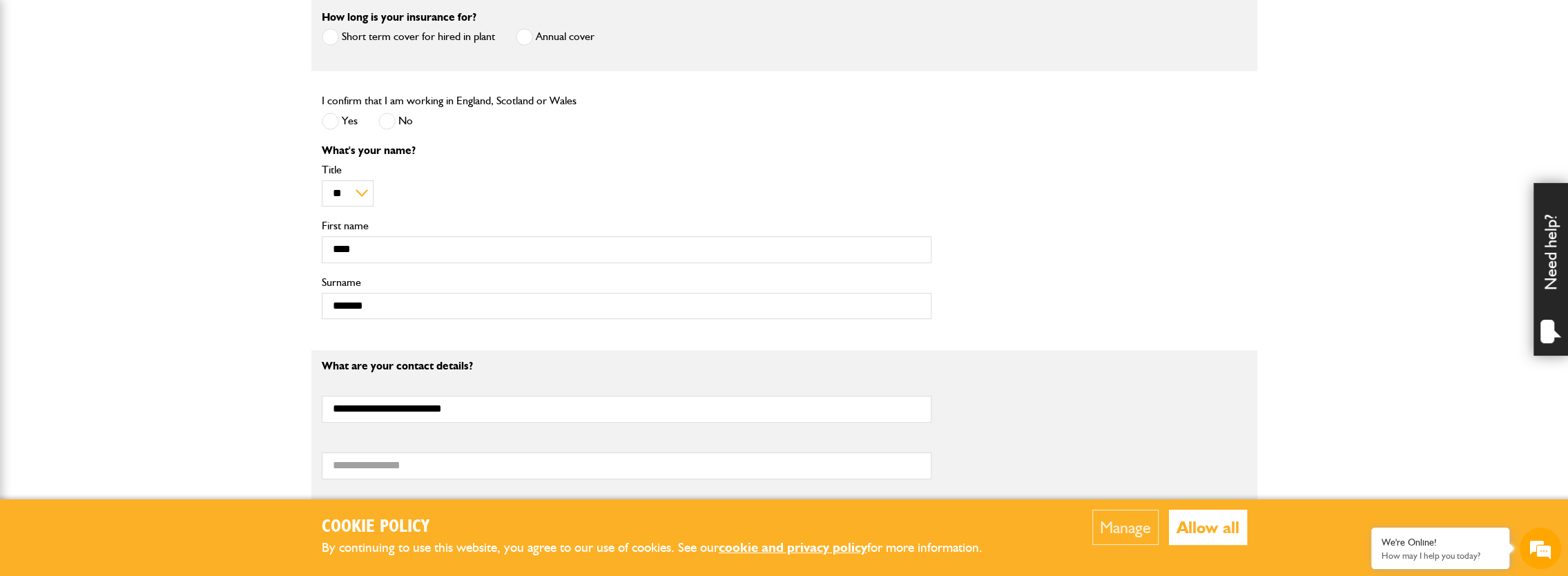 type on "**********" 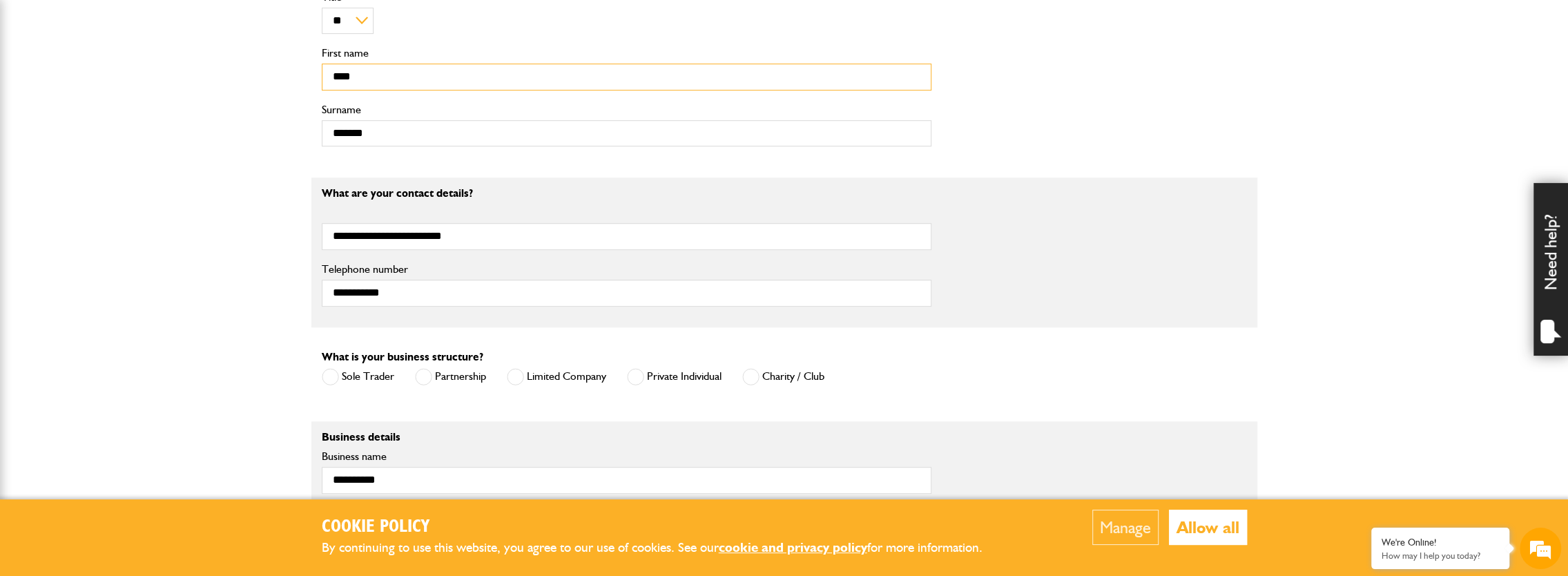 scroll, scrollTop: 691, scrollLeft: 0, axis: vertical 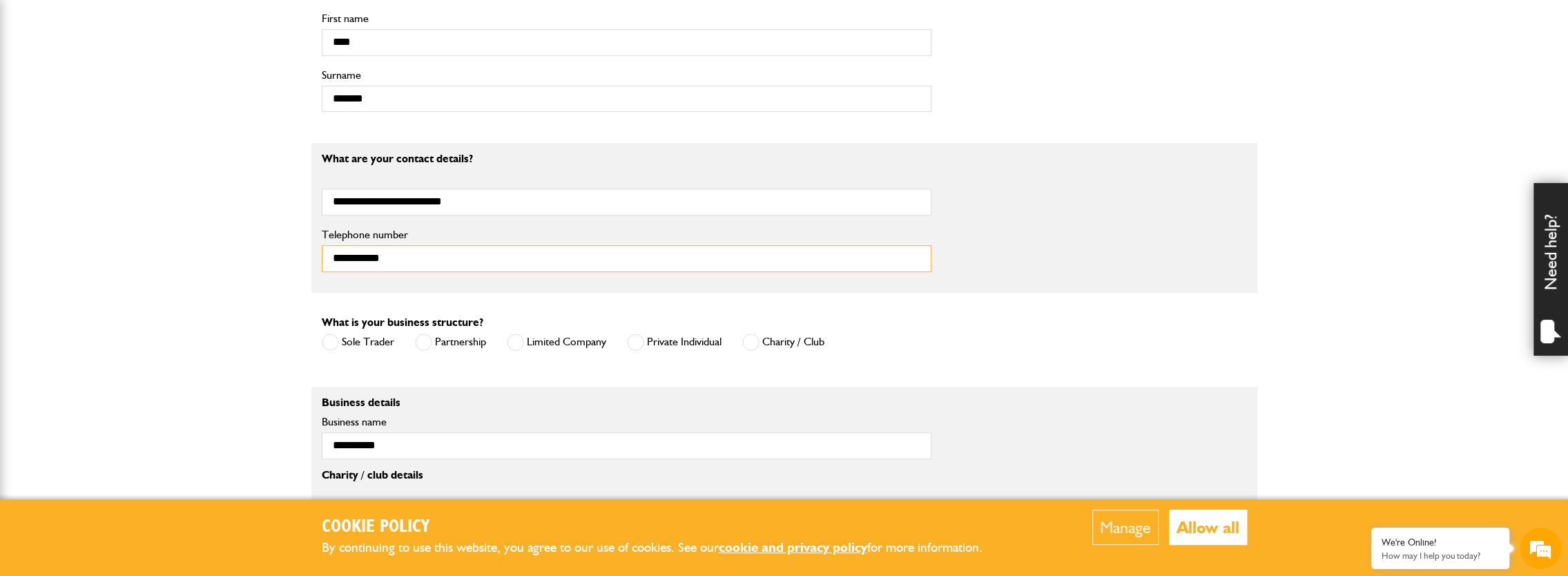 click on "**********" at bounding box center (626, 258) 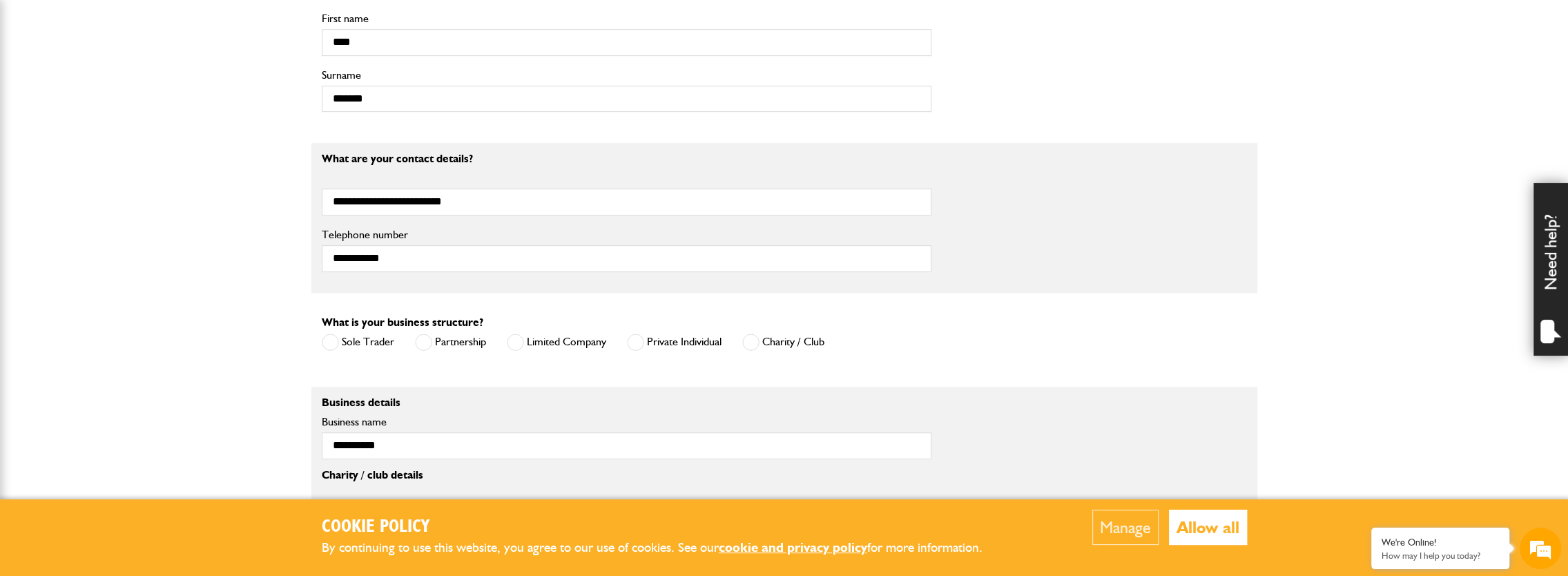 click at bounding box center [635, 342] 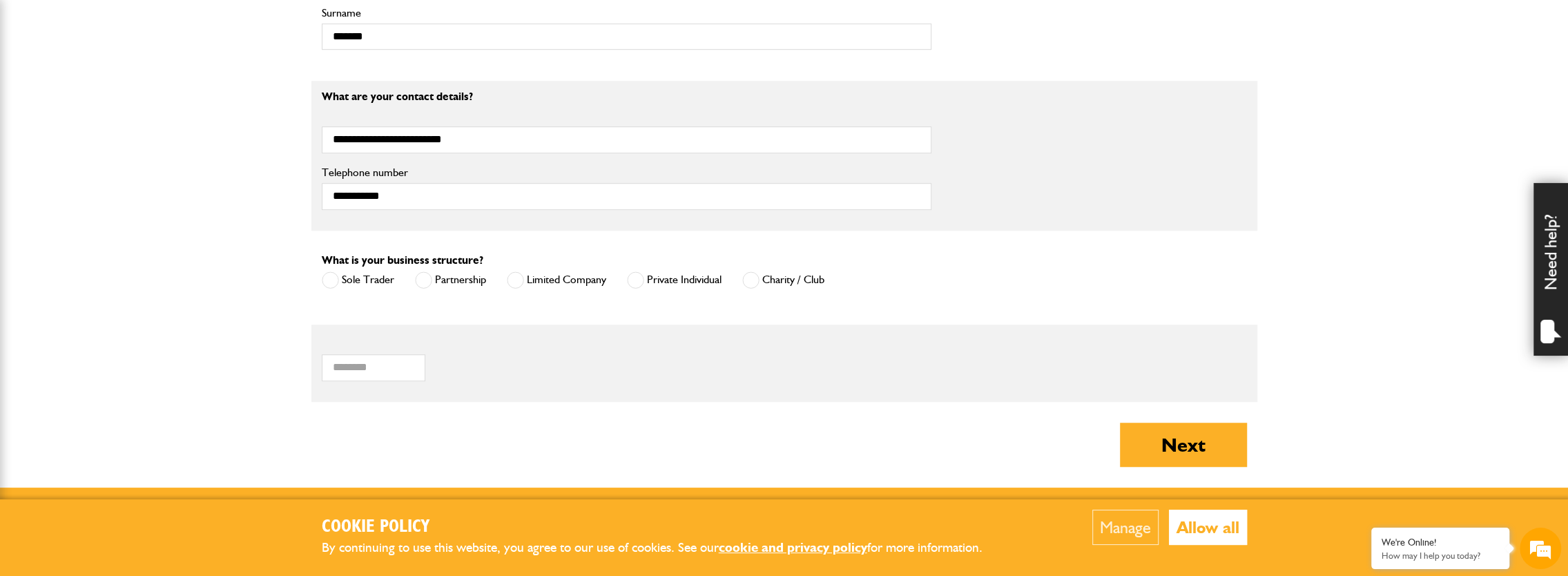 scroll, scrollTop: 898, scrollLeft: 0, axis: vertical 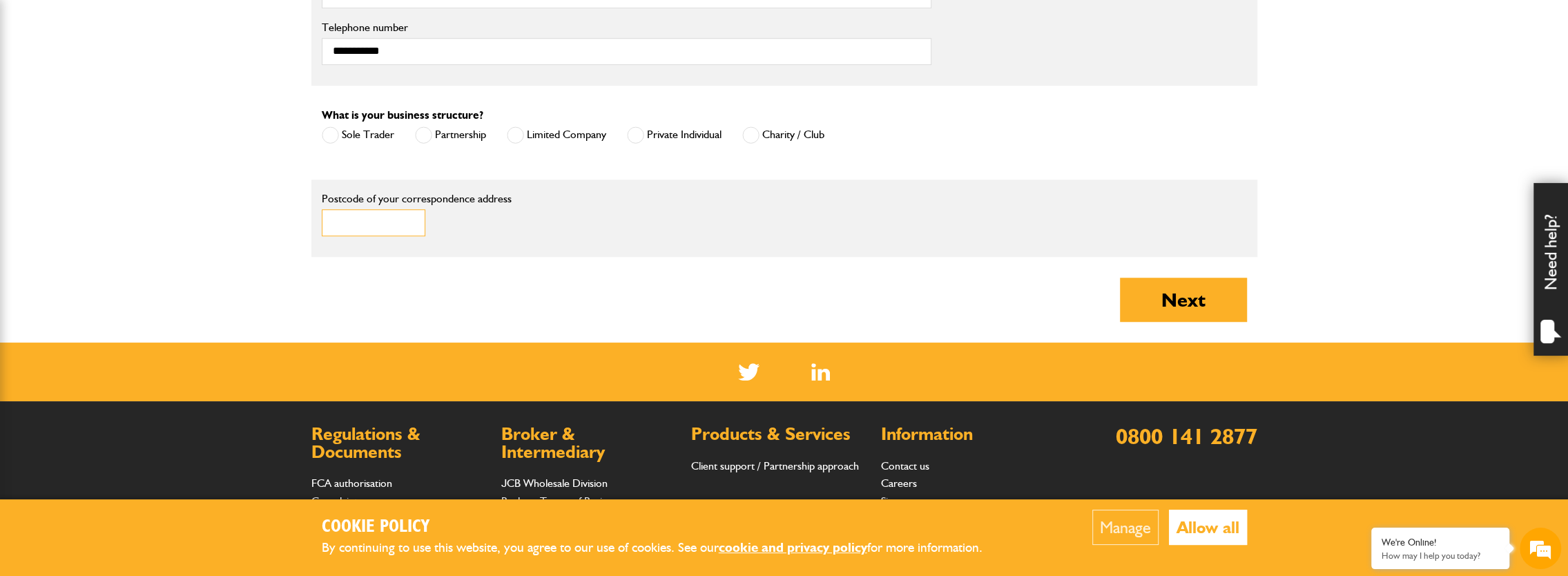 click on "Postcode of your correspondence address" at bounding box center (374, 222) 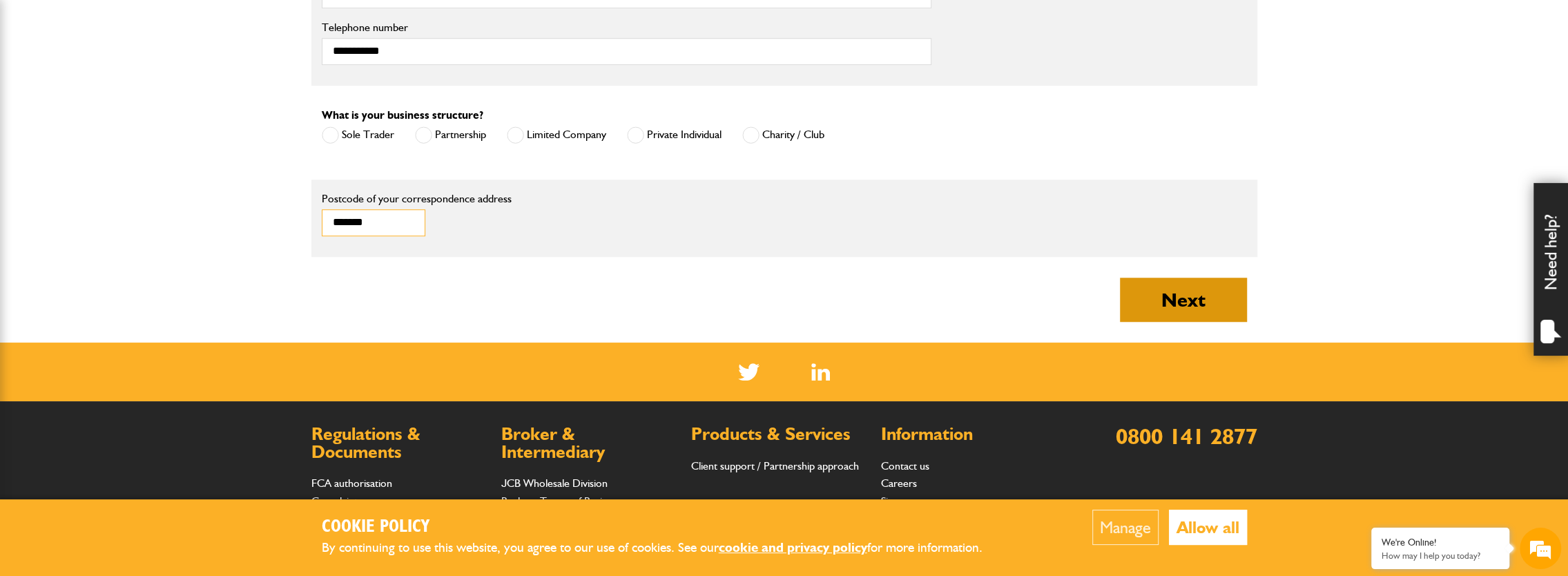 type on "*******" 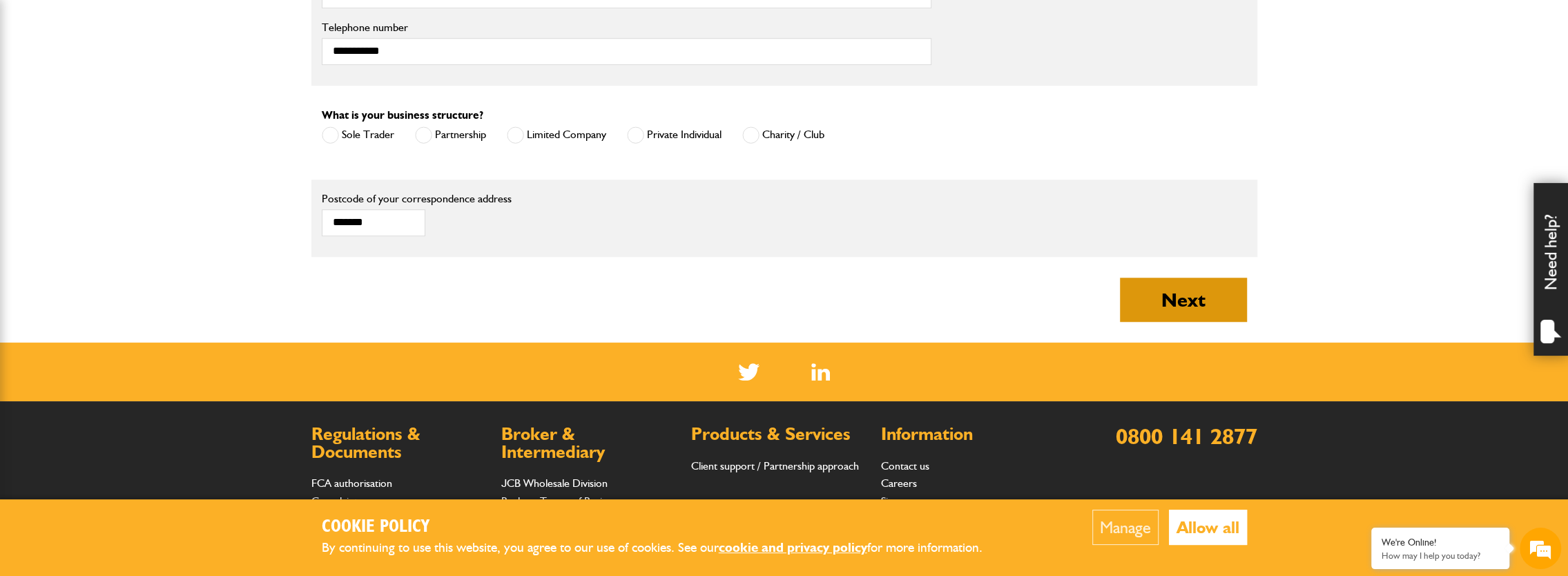 click on "Next" at bounding box center [1183, 300] 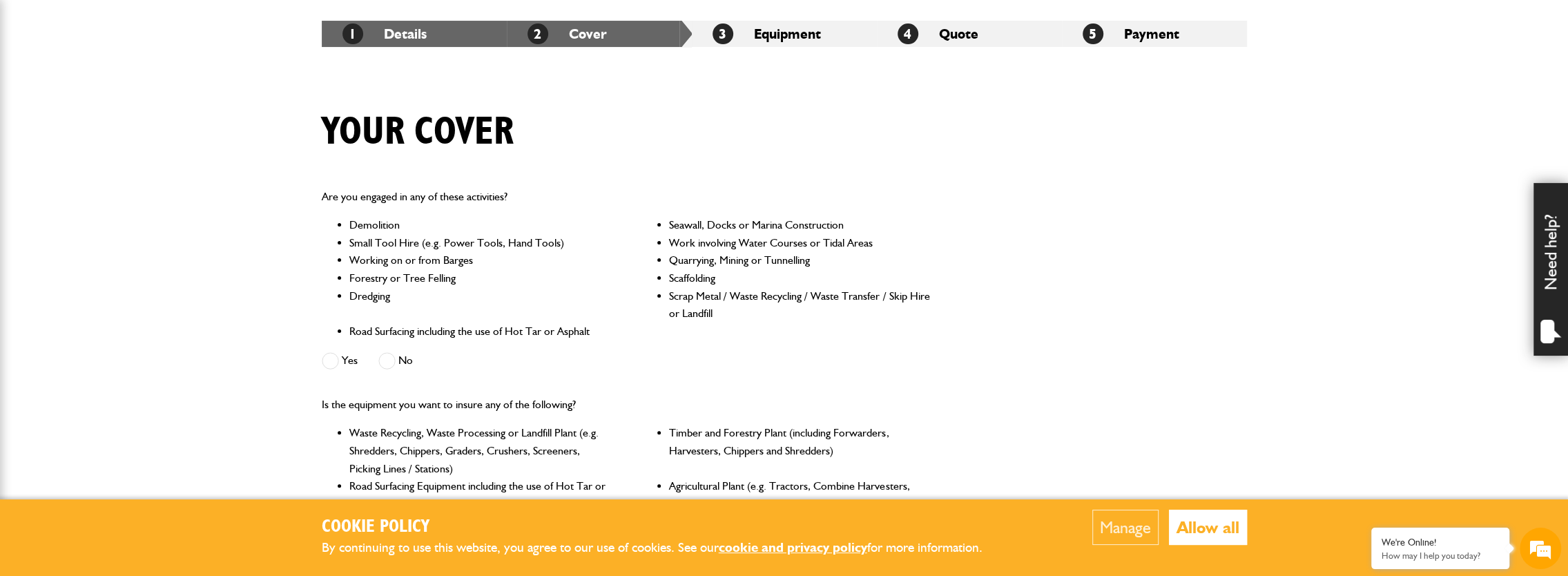 scroll, scrollTop: 276, scrollLeft: 0, axis: vertical 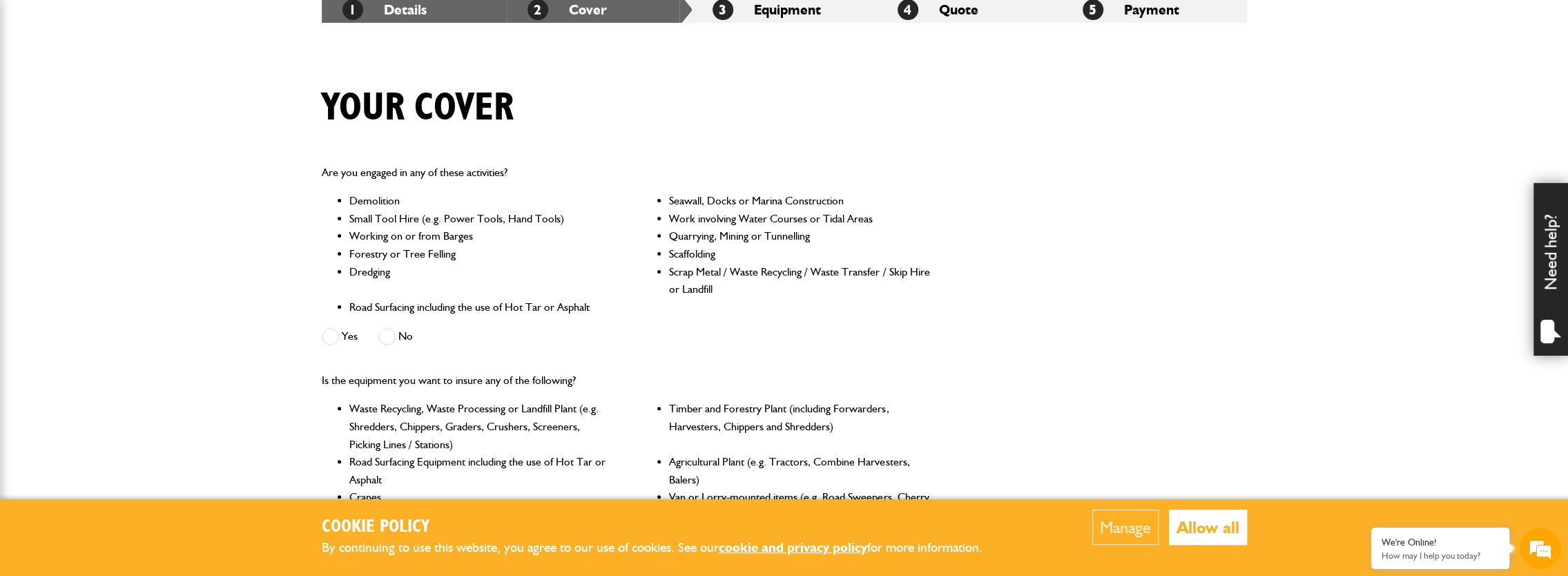 click at bounding box center [387, 336] 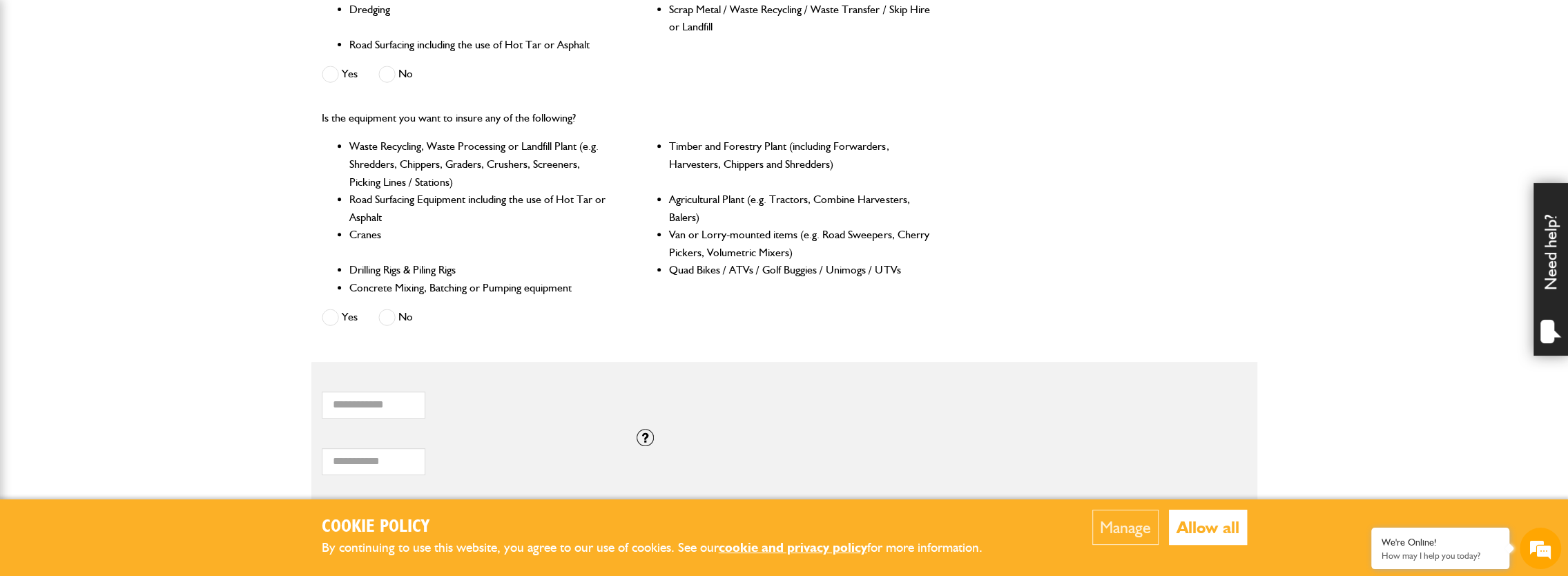 scroll, scrollTop: 622, scrollLeft: 0, axis: vertical 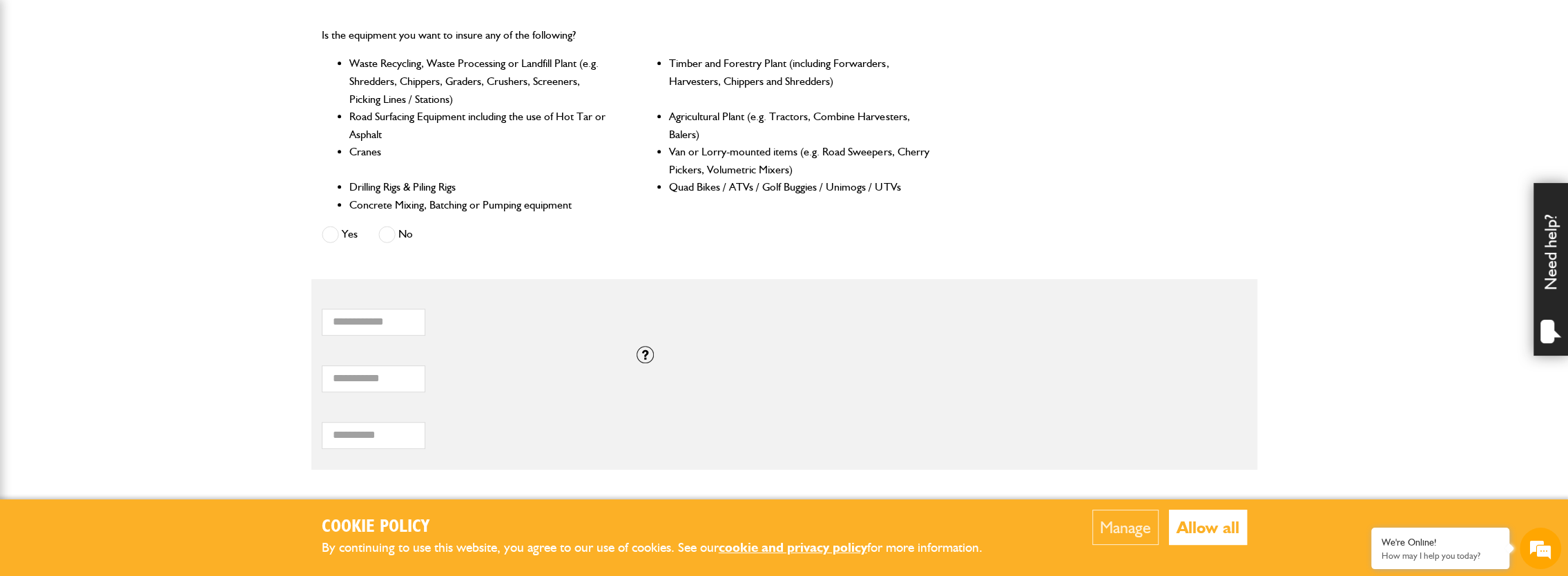click at bounding box center (387, 234) 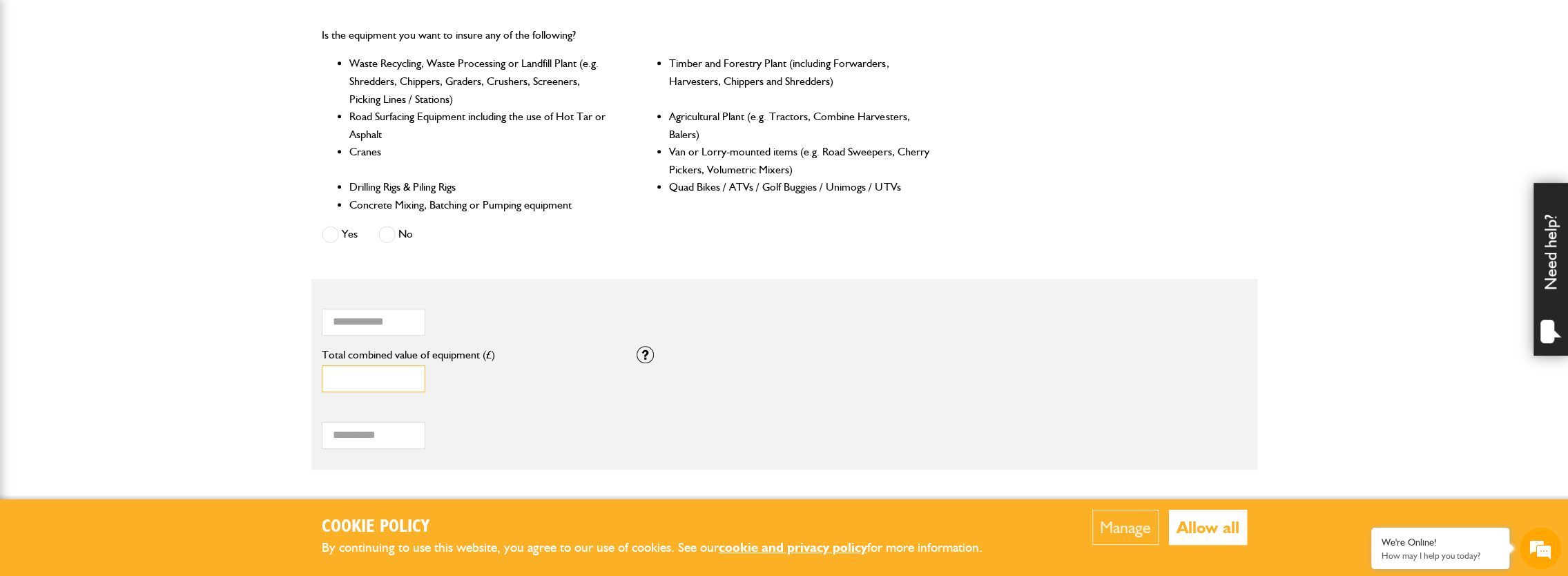 drag, startPoint x: 349, startPoint y: 378, endPoint x: 329, endPoint y: 381, distance: 20.223748 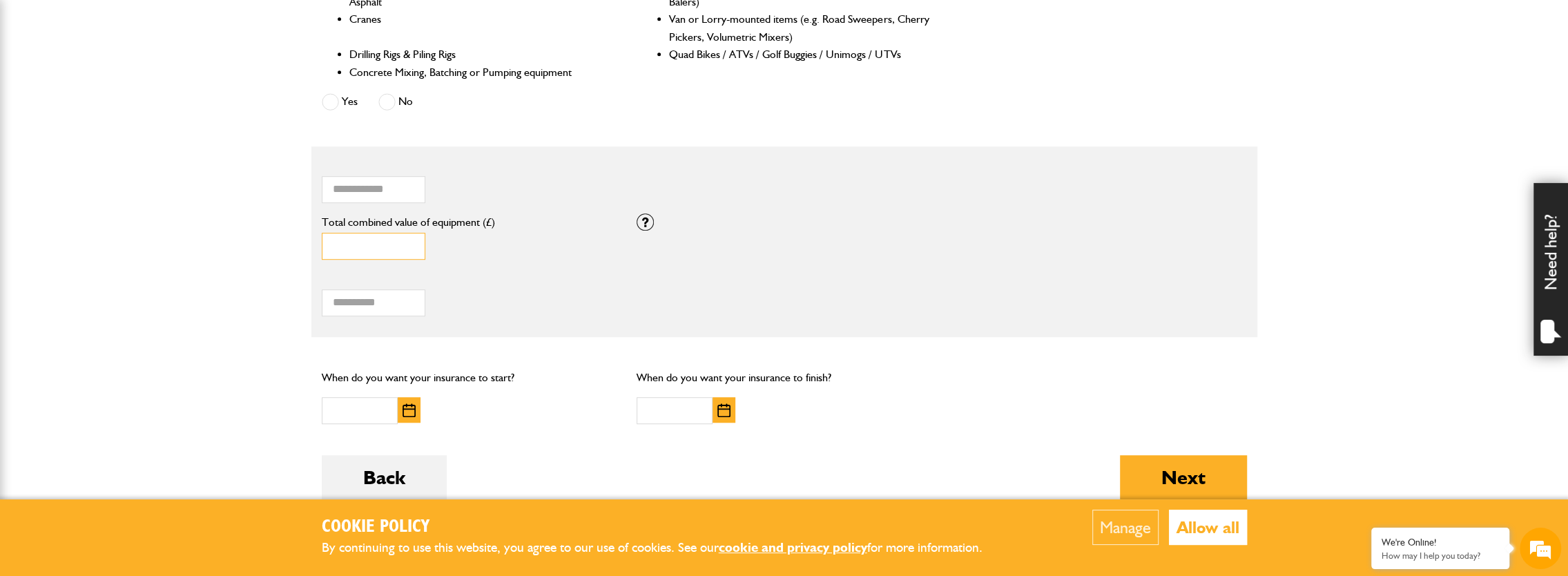 scroll, scrollTop: 760, scrollLeft: 0, axis: vertical 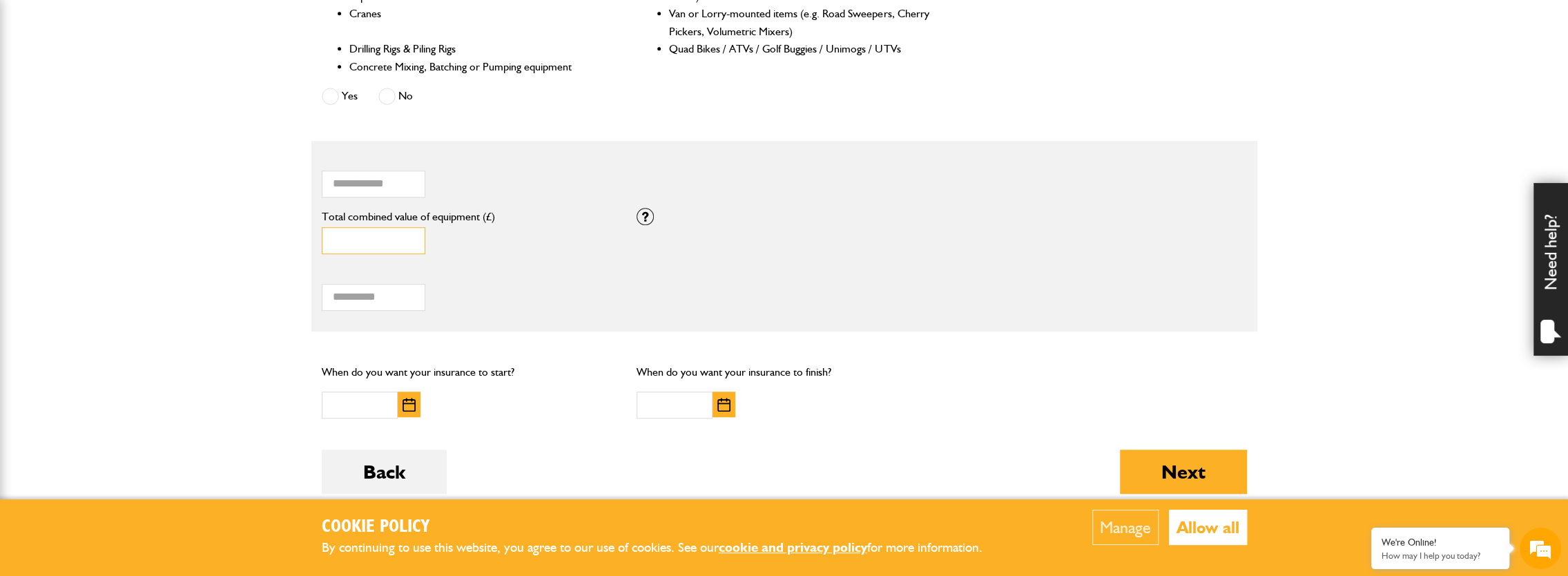 type on "*****" 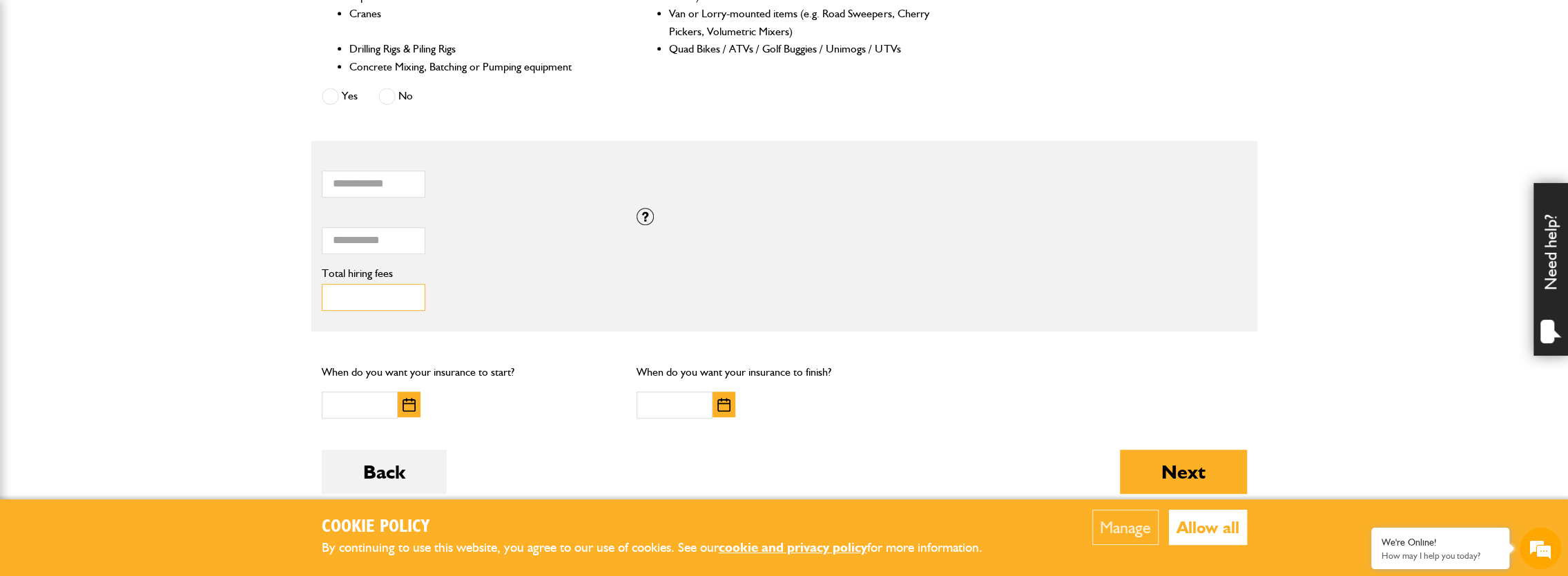 click on "Total hiring fees" at bounding box center (374, 297) 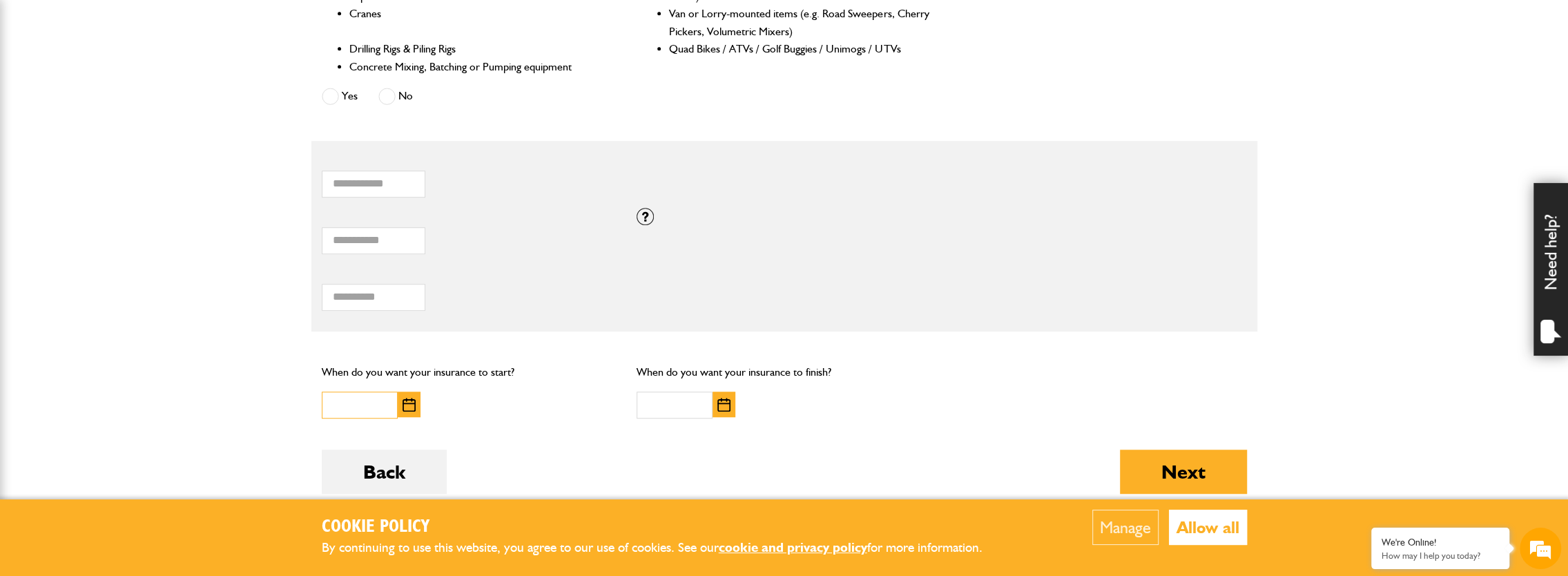 click at bounding box center (360, 405) 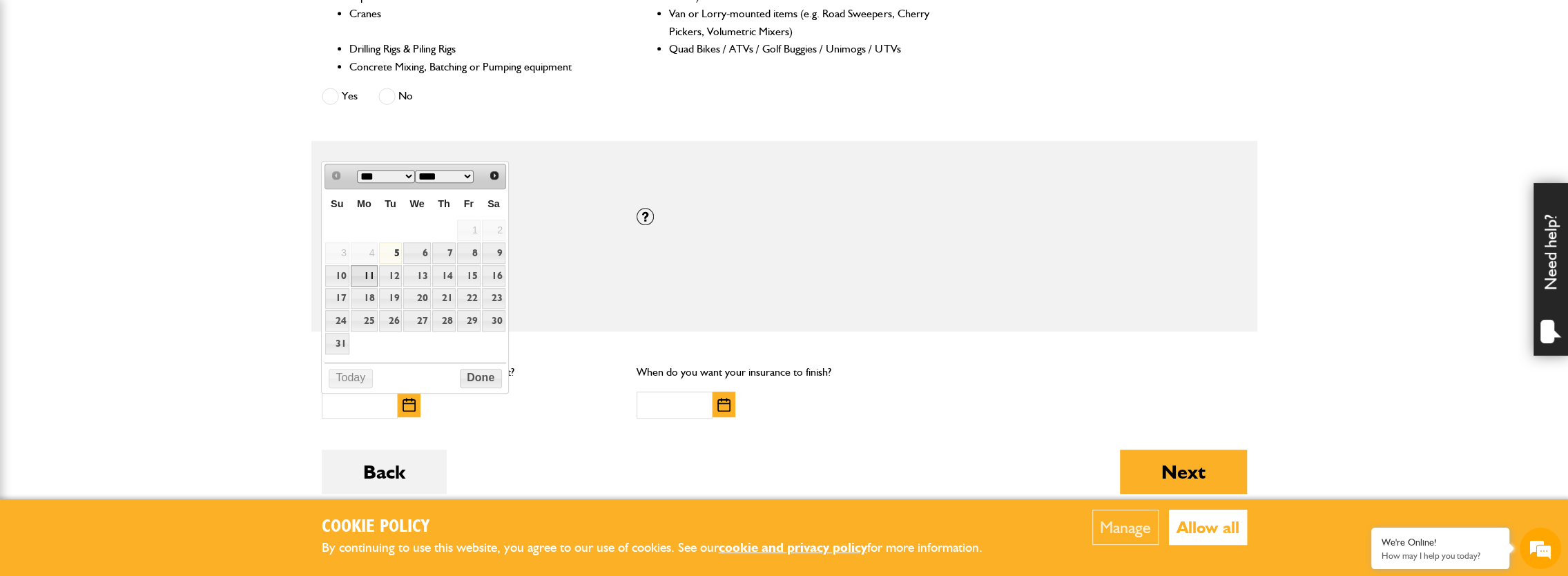 click on "11" at bounding box center (364, 276) 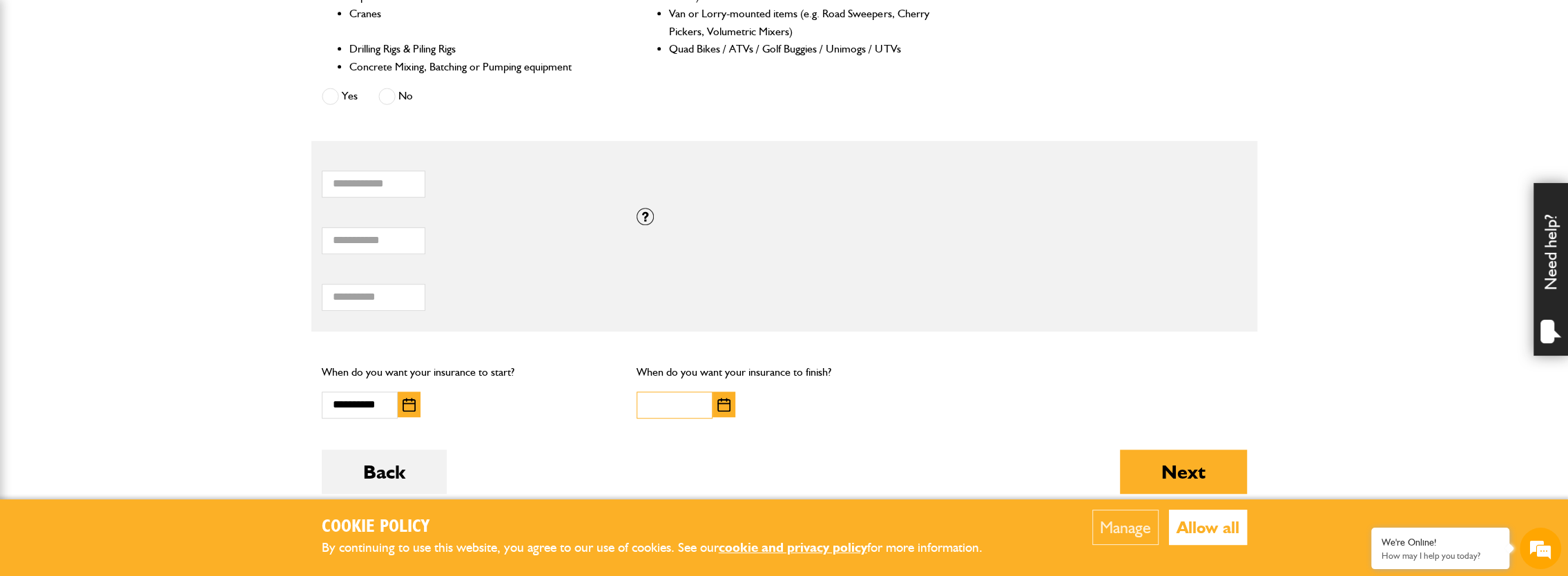 click at bounding box center (675, 405) 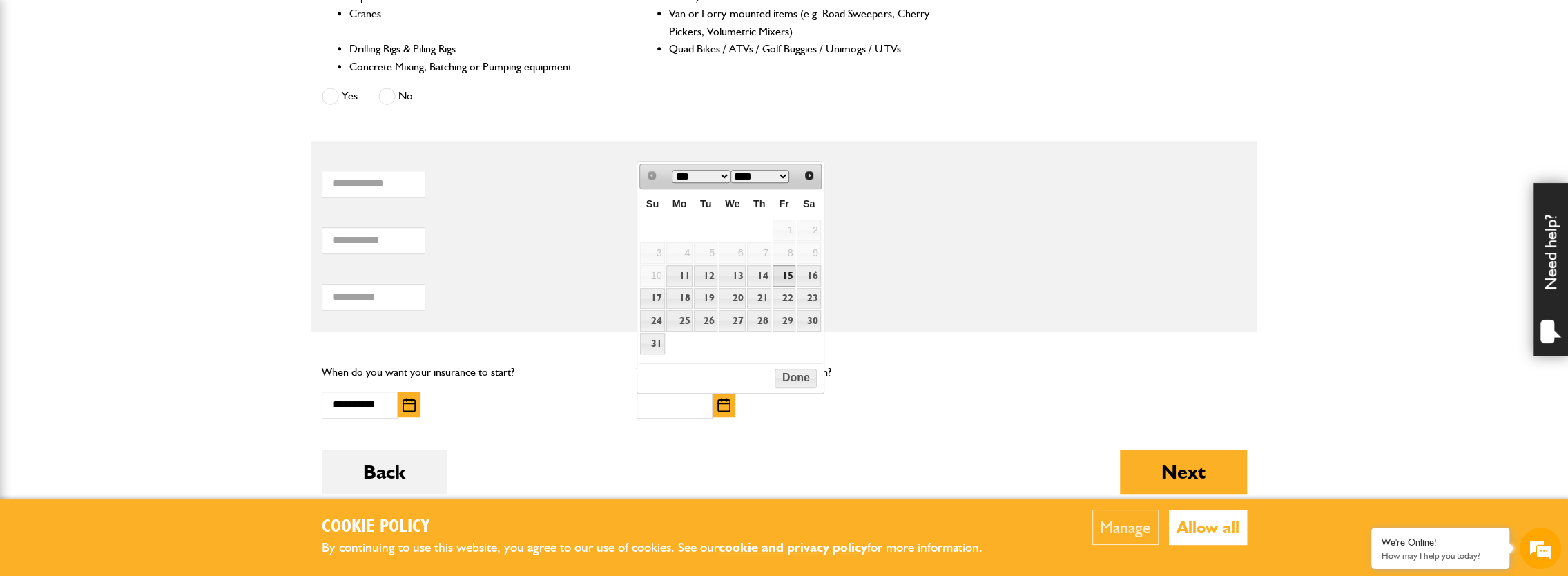 click on "15" at bounding box center [784, 276] 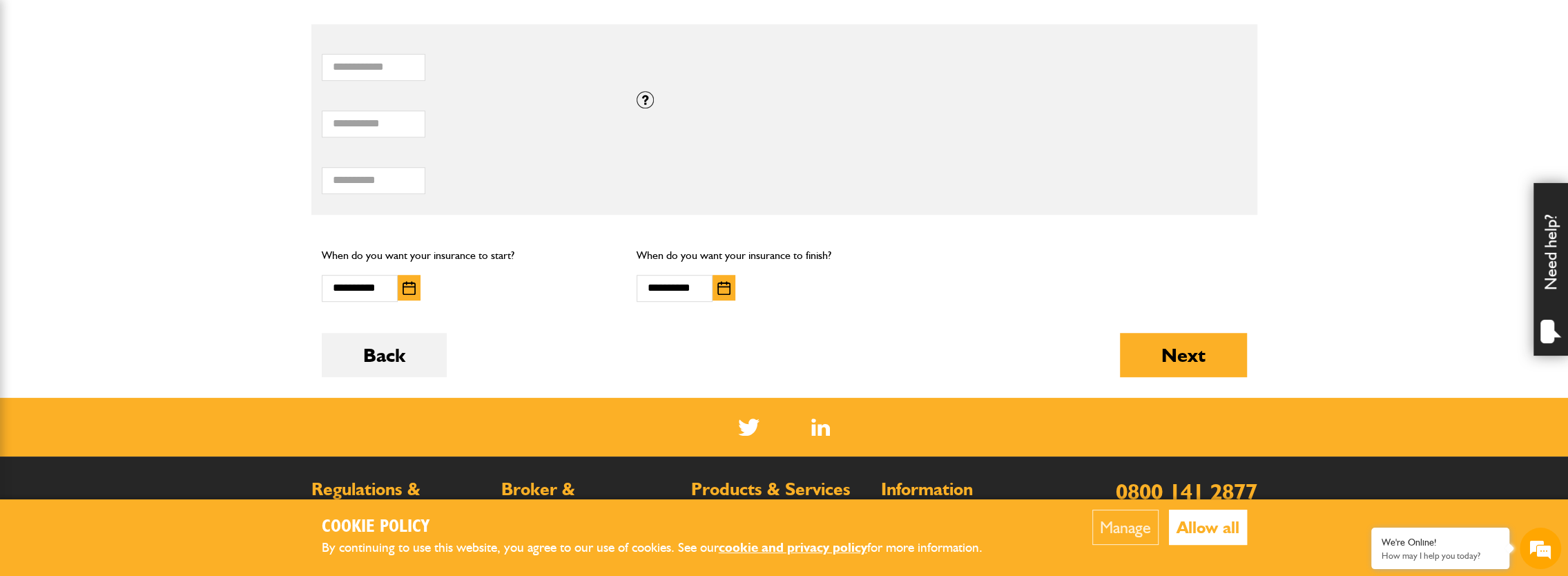 scroll, scrollTop: 898, scrollLeft: 0, axis: vertical 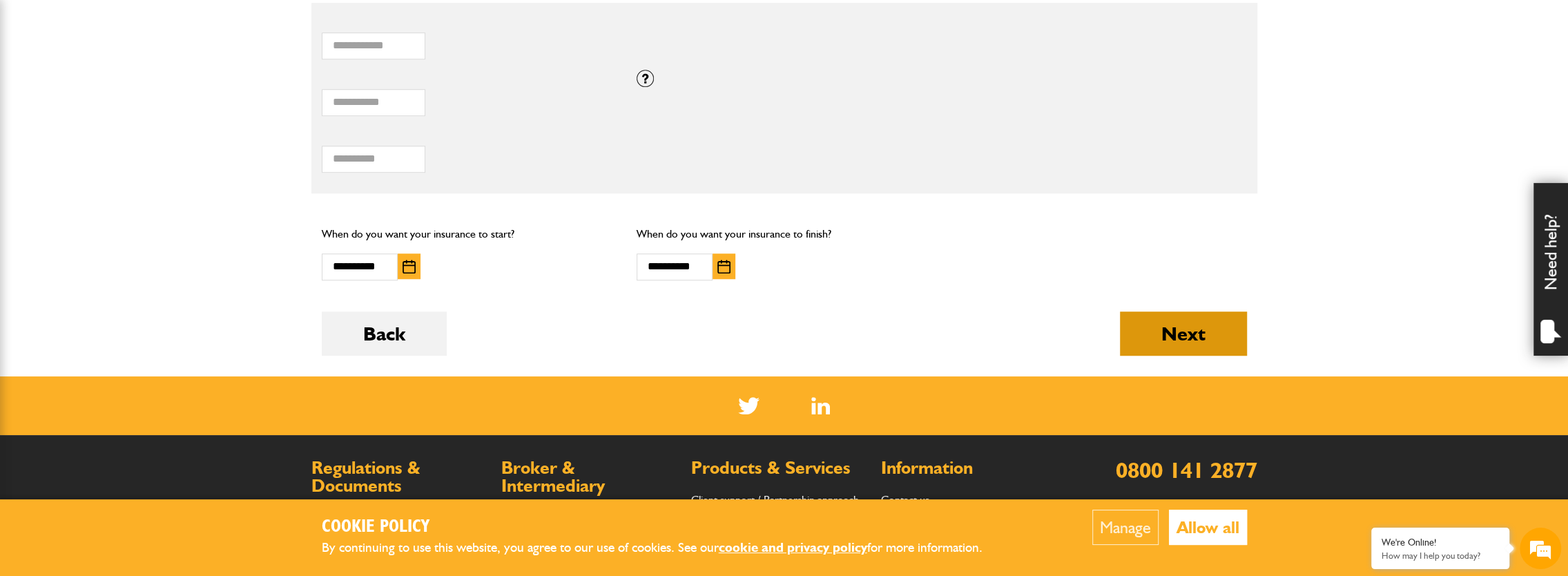 click on "Next" at bounding box center [1183, 334] 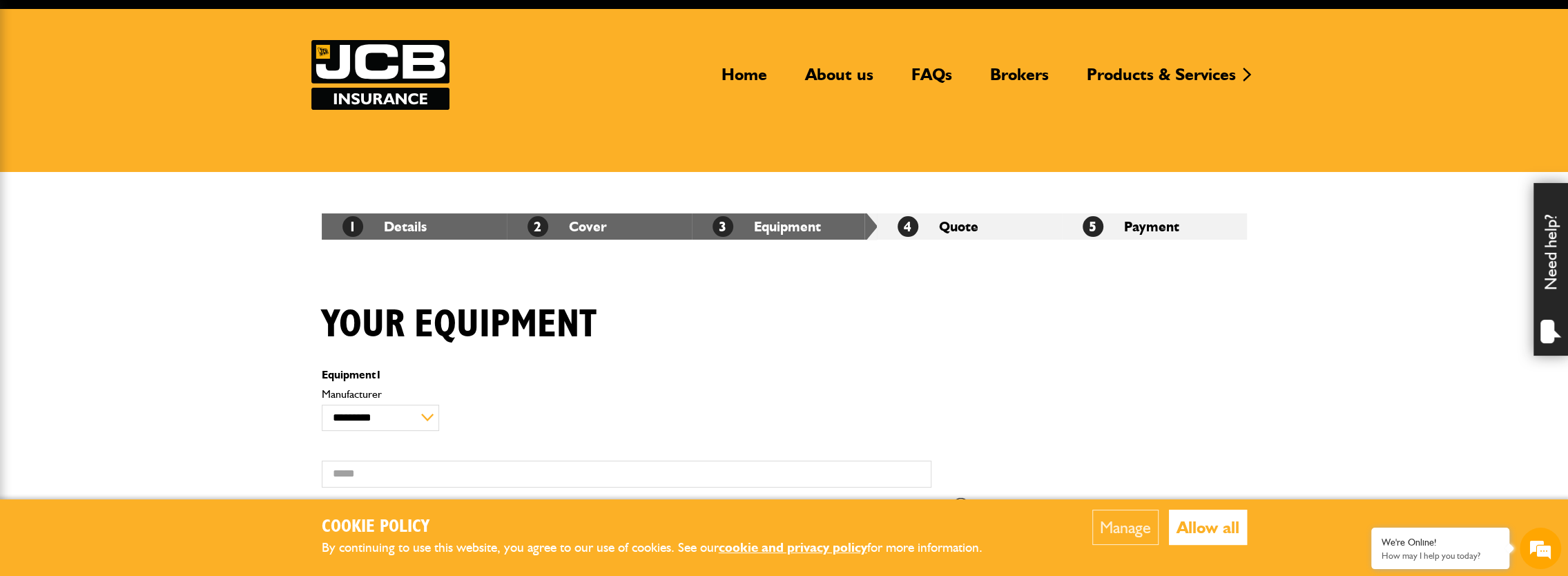 scroll, scrollTop: 138, scrollLeft: 0, axis: vertical 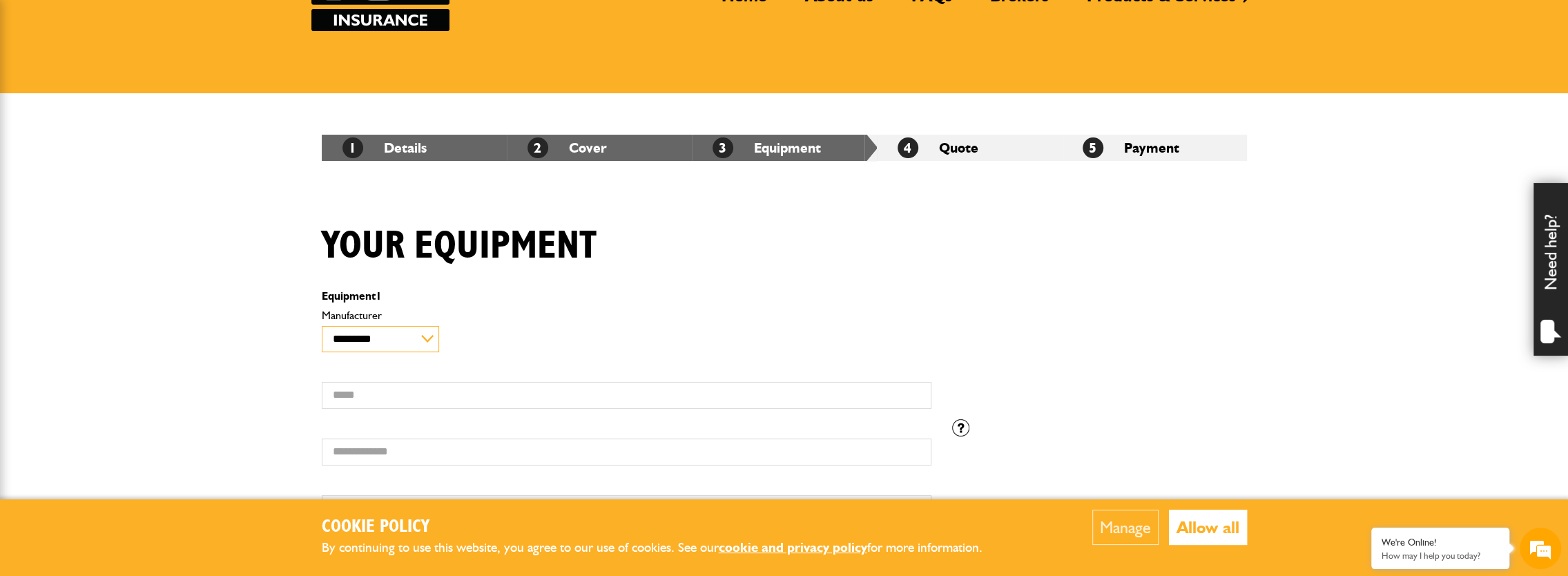 click on "**********" at bounding box center (380, 339) 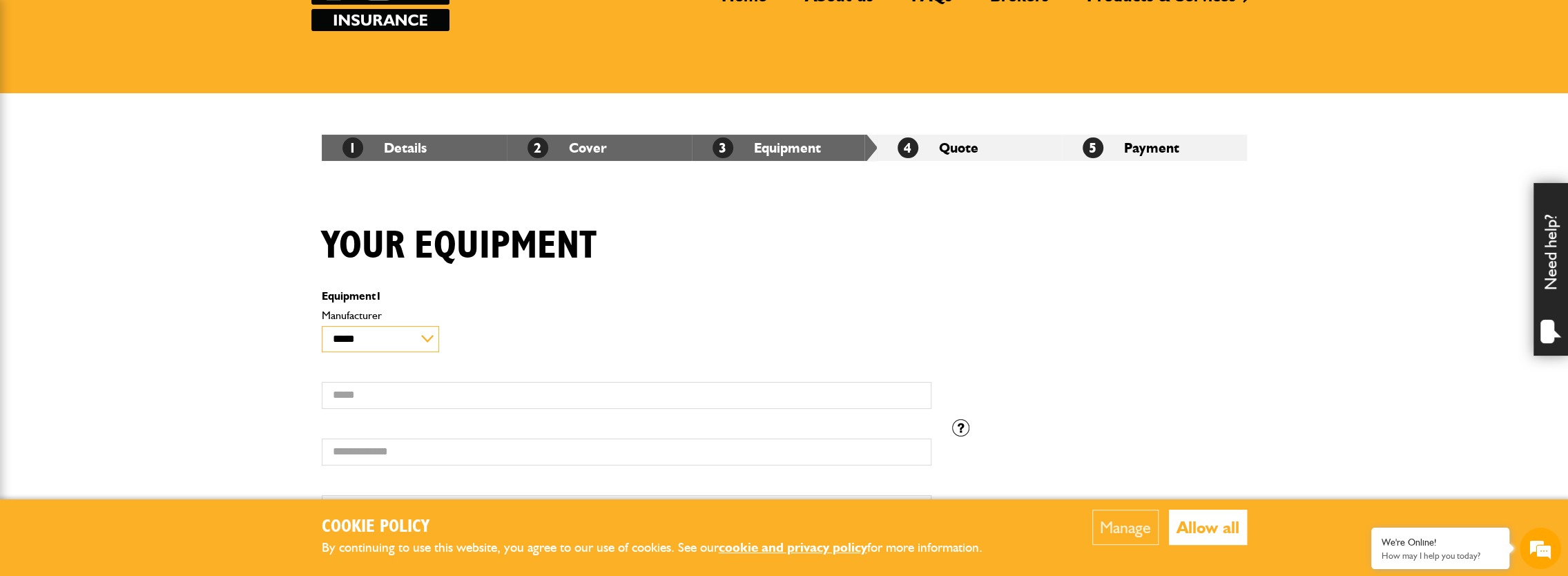 click on "**********" at bounding box center [380, 339] 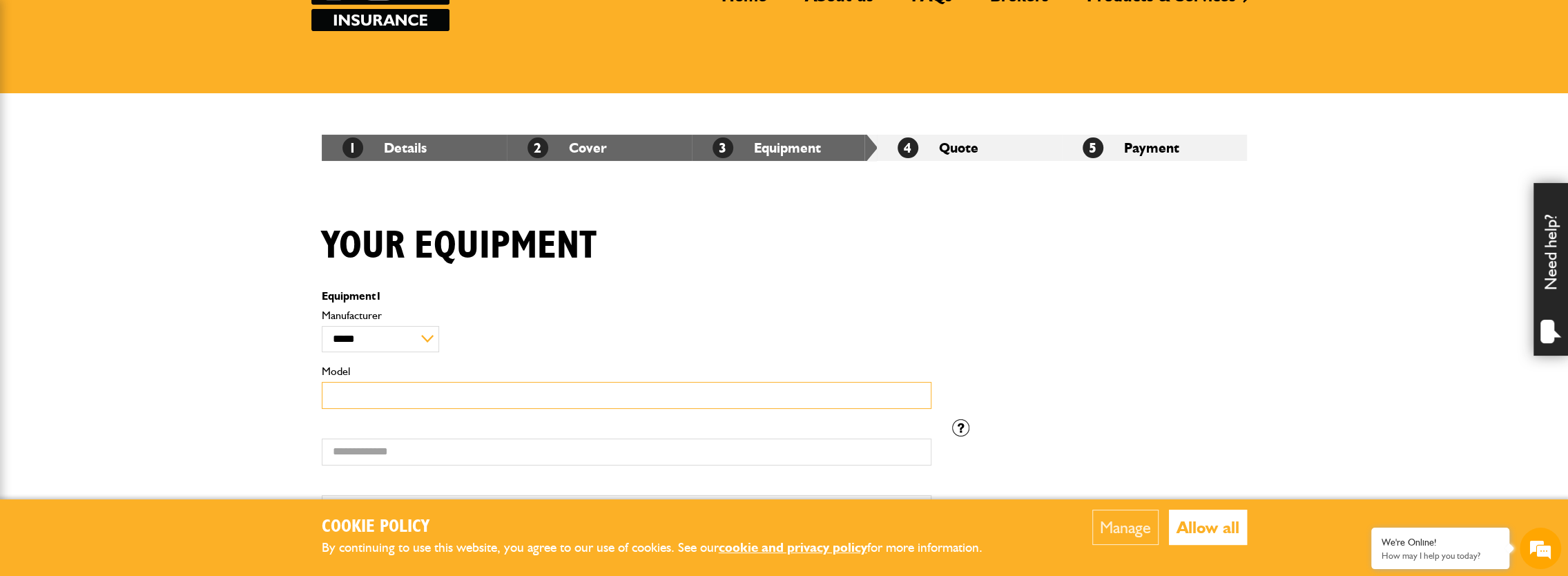 click on "Model" at bounding box center (626, 395) 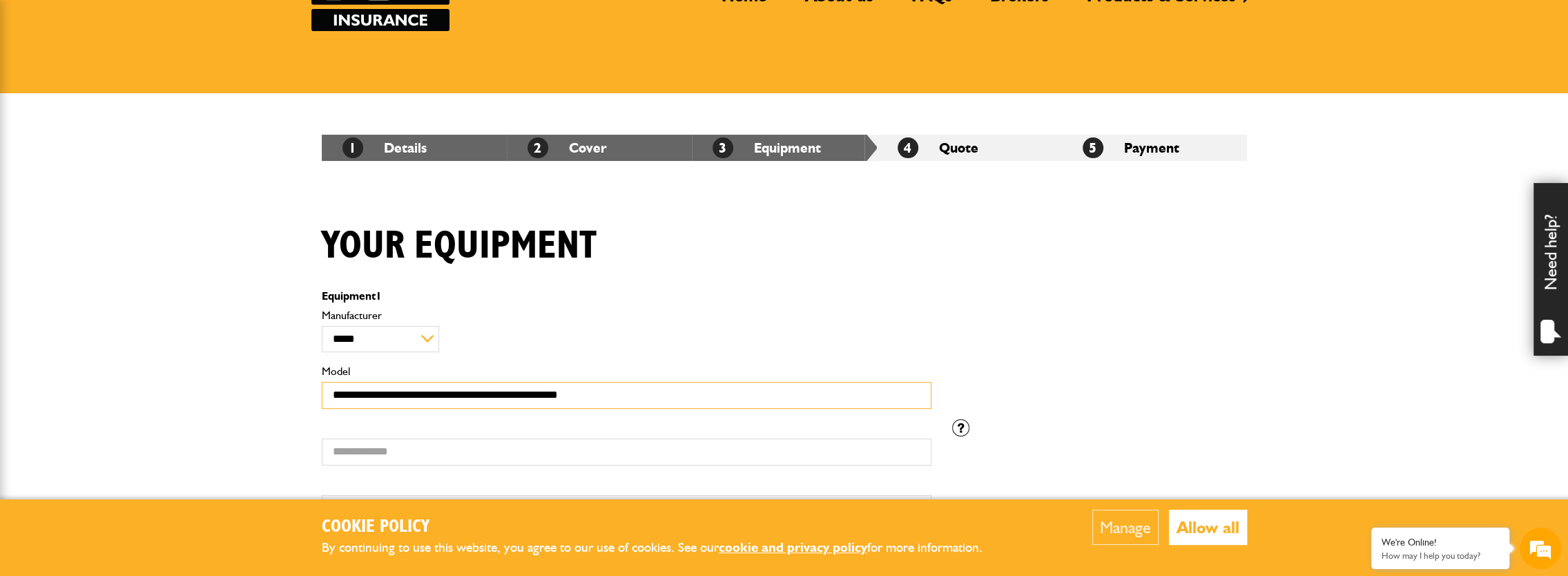 type on "**********" 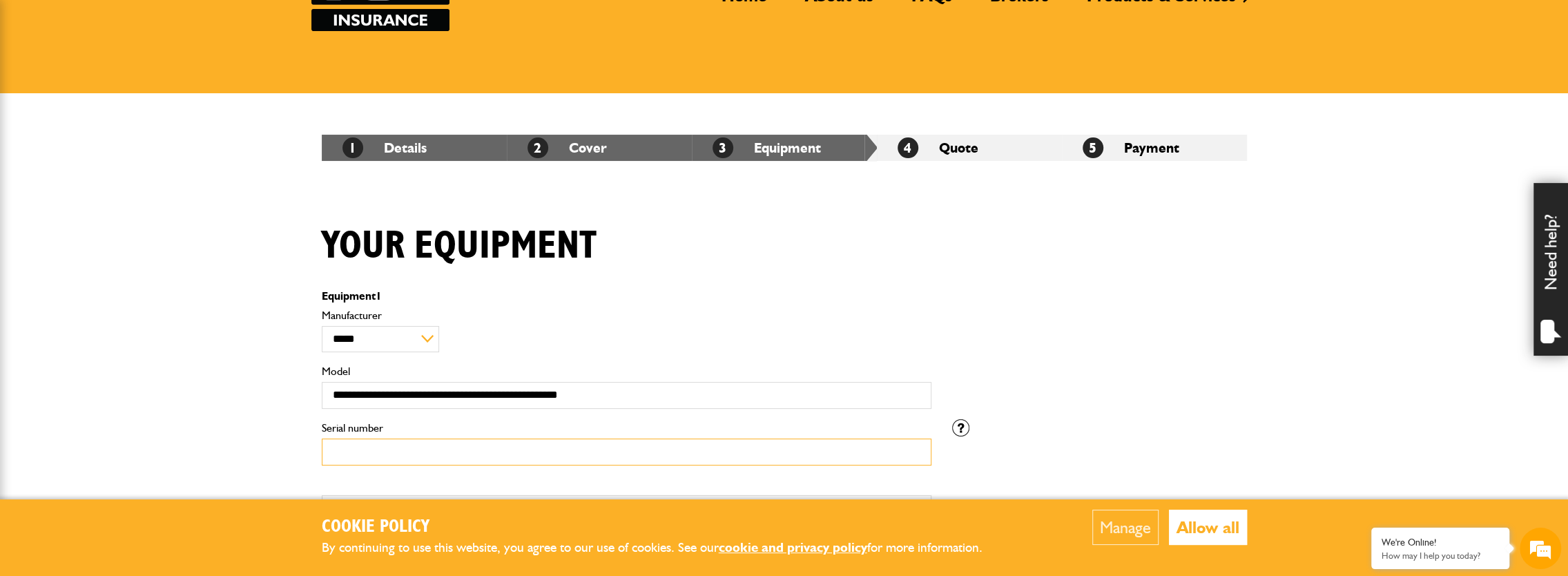 click on "Serial number" at bounding box center (626, 452) 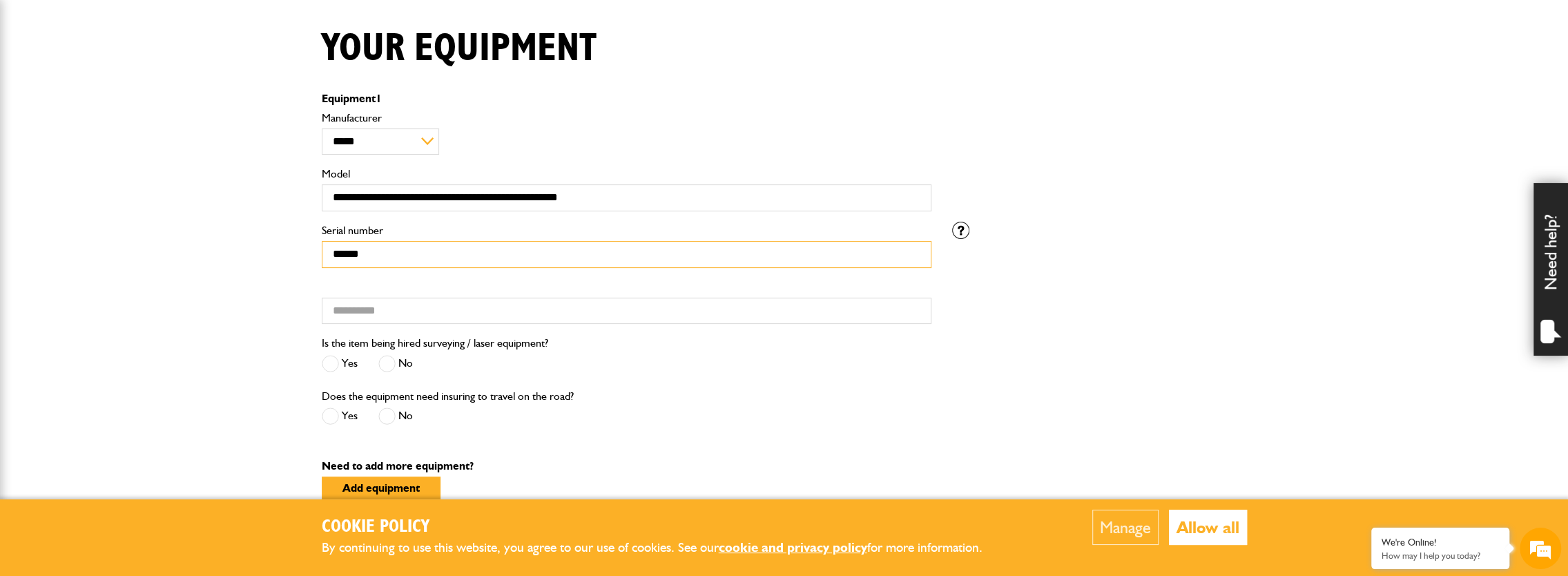 scroll, scrollTop: 276, scrollLeft: 0, axis: vertical 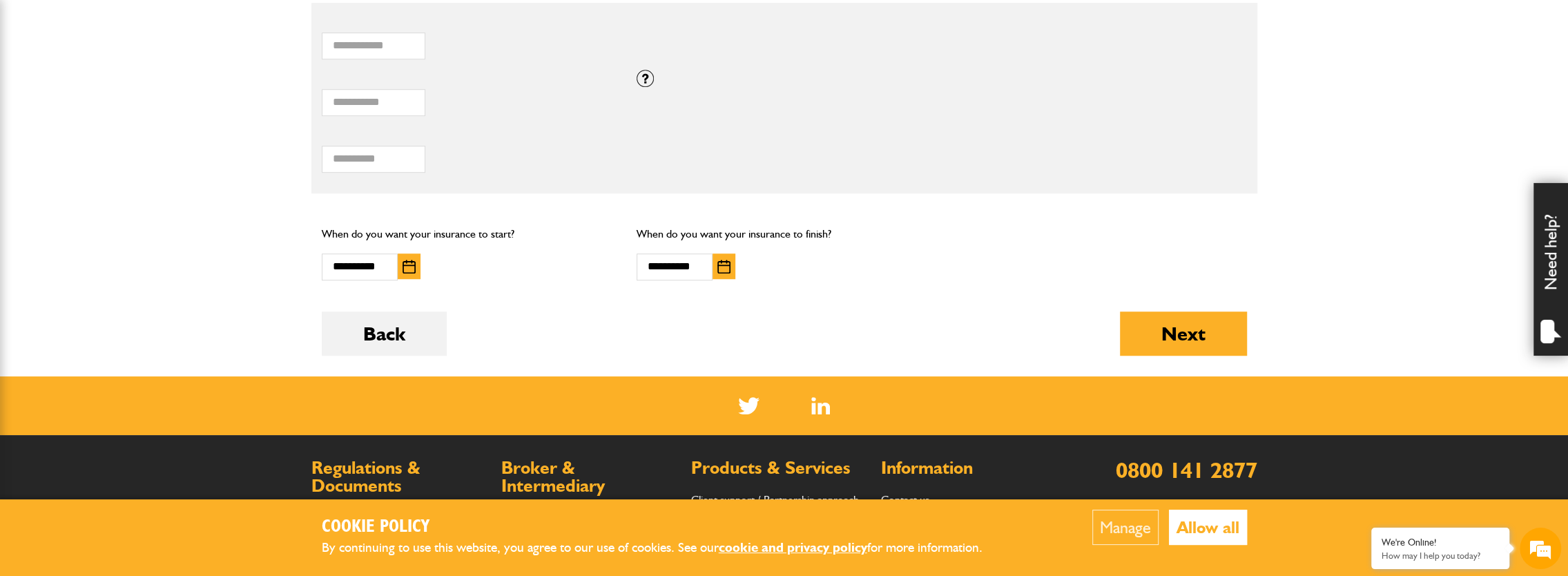 click at bounding box center [724, 267] 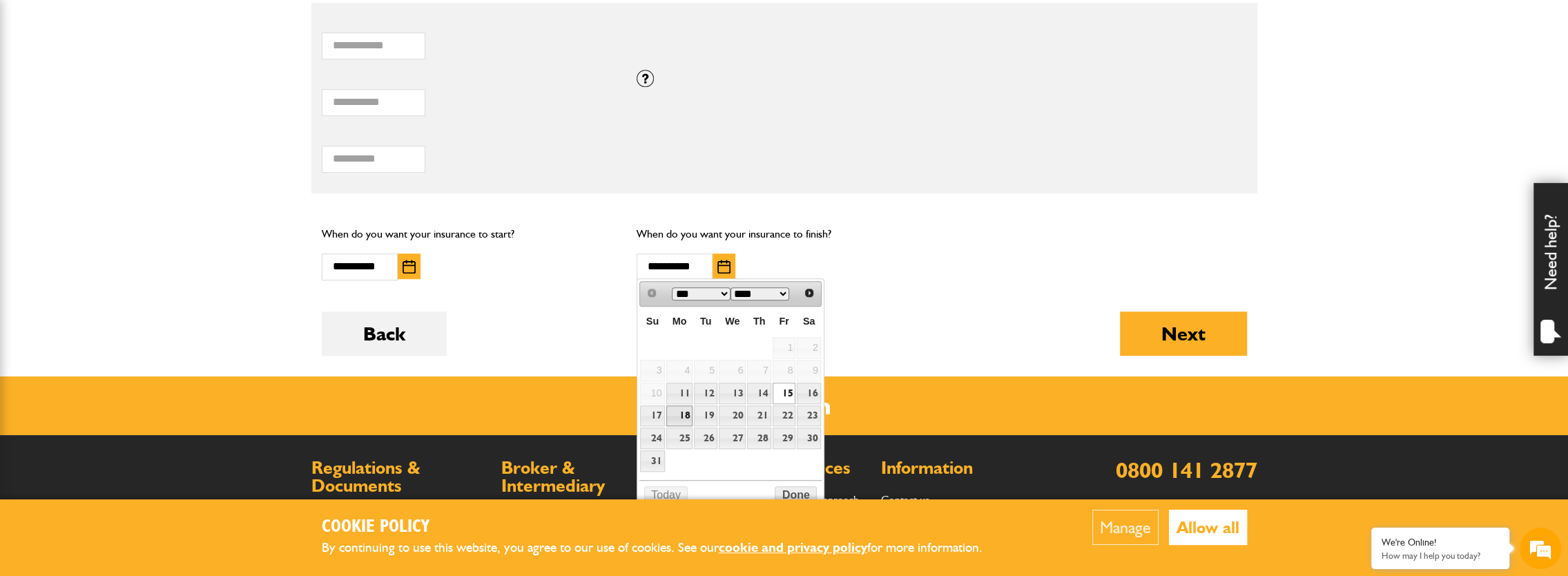 click on "18" at bounding box center [679, 416] 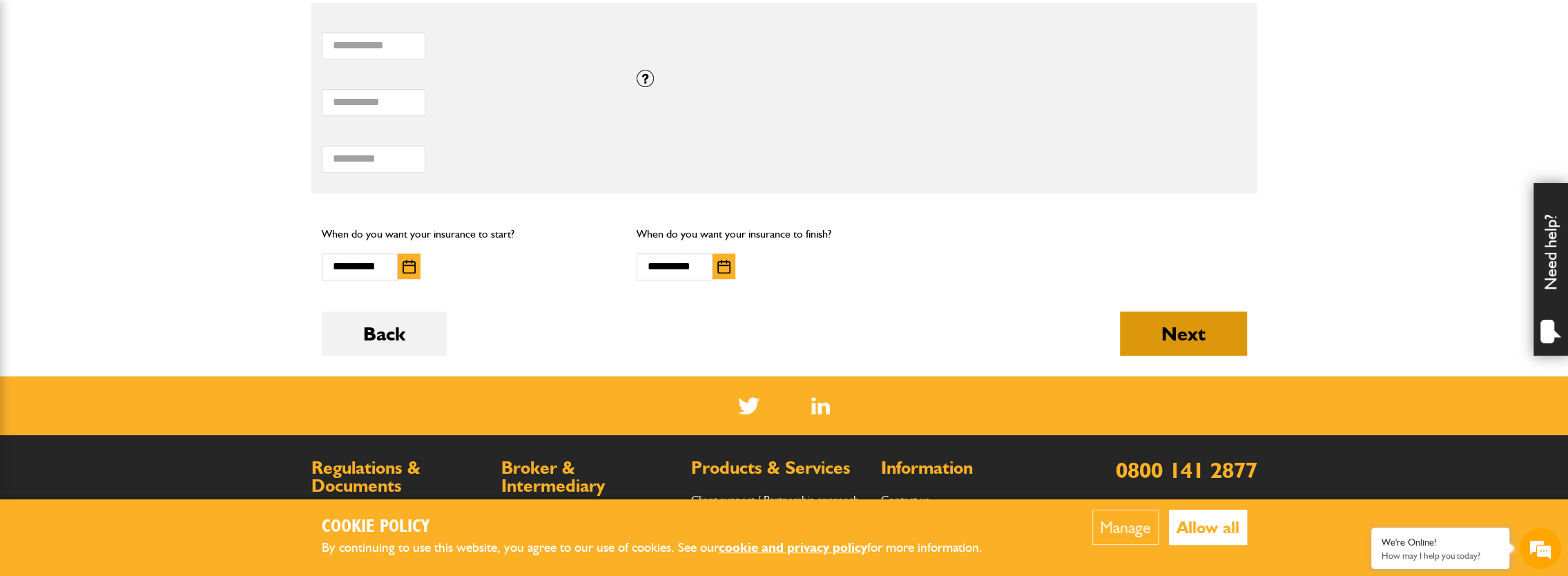 click on "Next" at bounding box center (1183, 334) 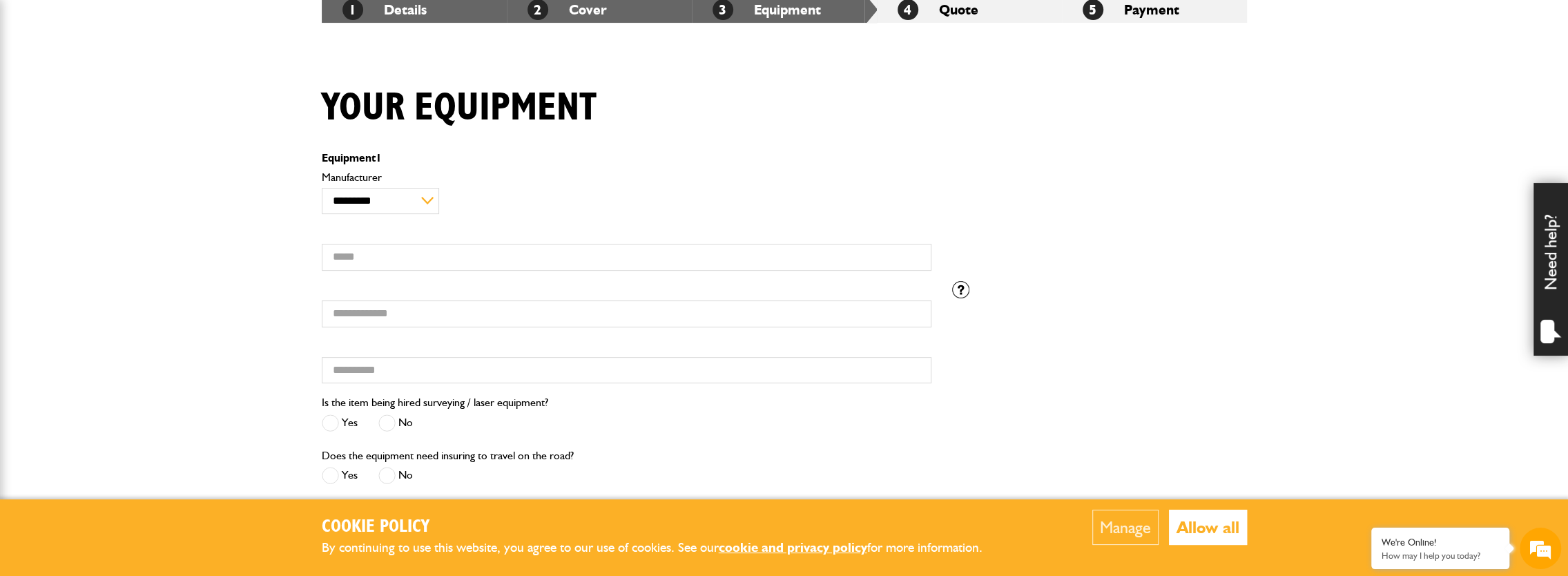 scroll, scrollTop: 345, scrollLeft: 0, axis: vertical 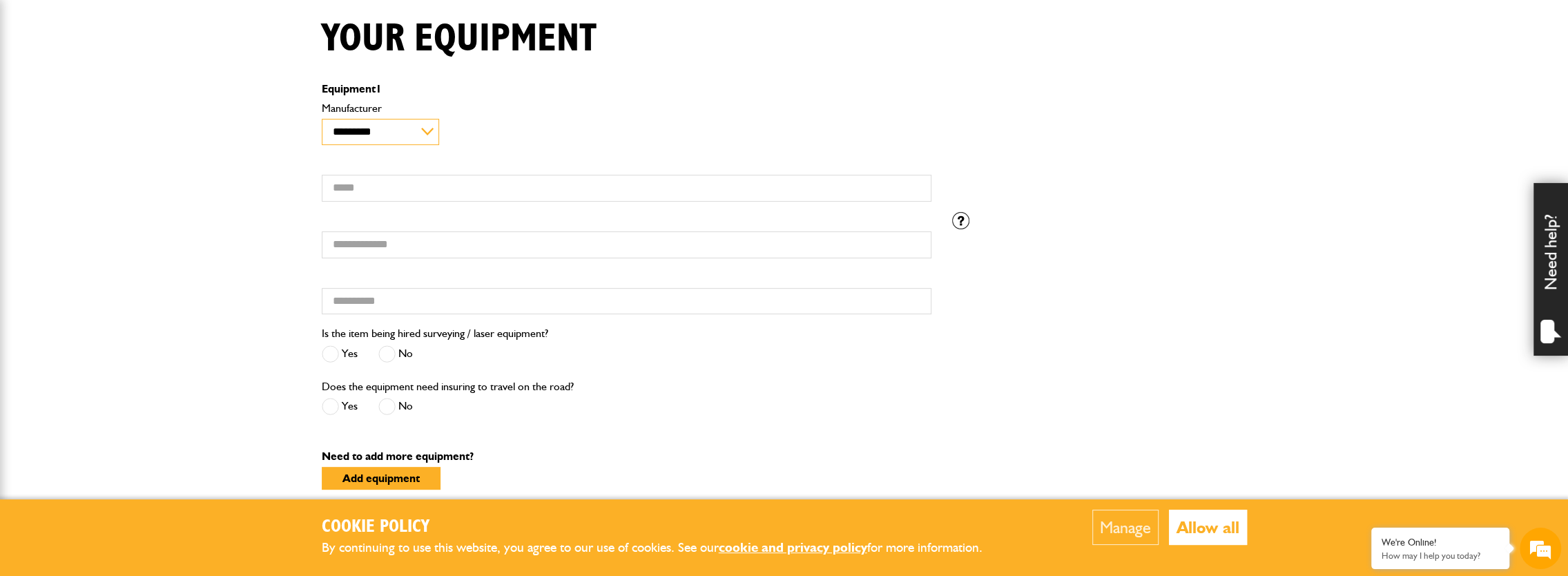 click on "**********" at bounding box center (380, 132) 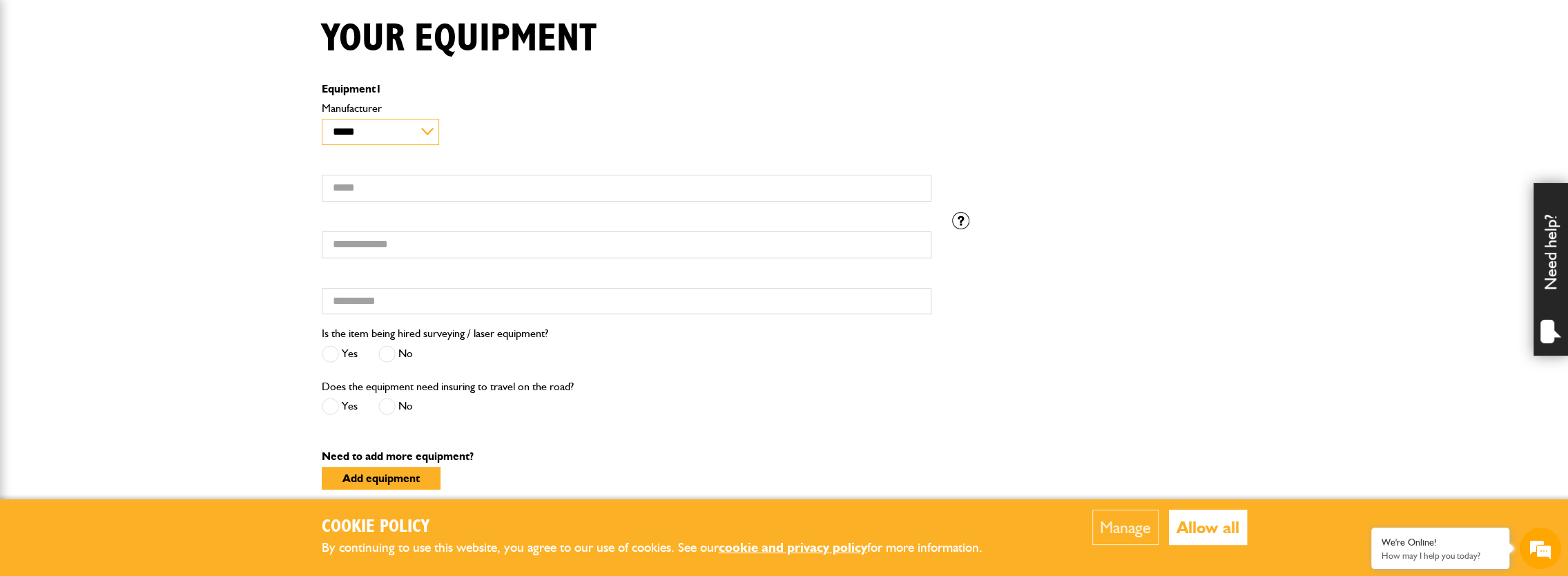 click on "**********" at bounding box center (380, 132) 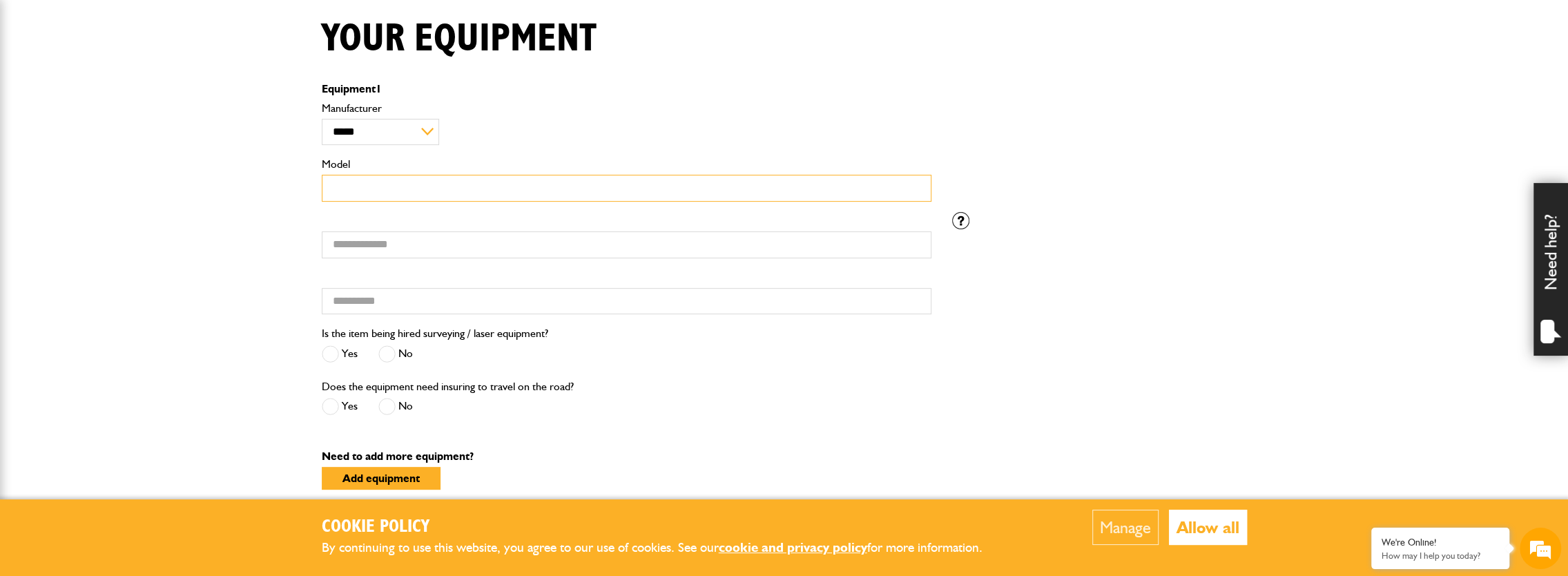 click on "Model" at bounding box center (626, 188) 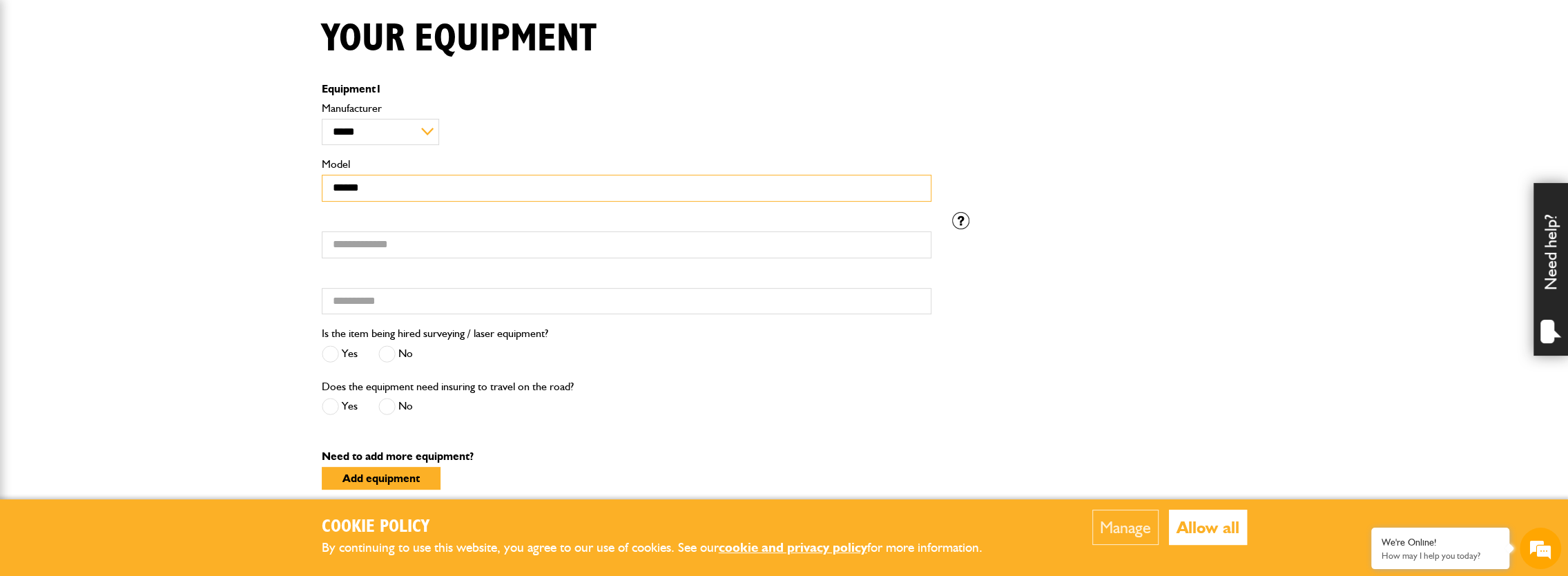 drag, startPoint x: 380, startPoint y: 189, endPoint x: 311, endPoint y: 181, distance: 69.46222 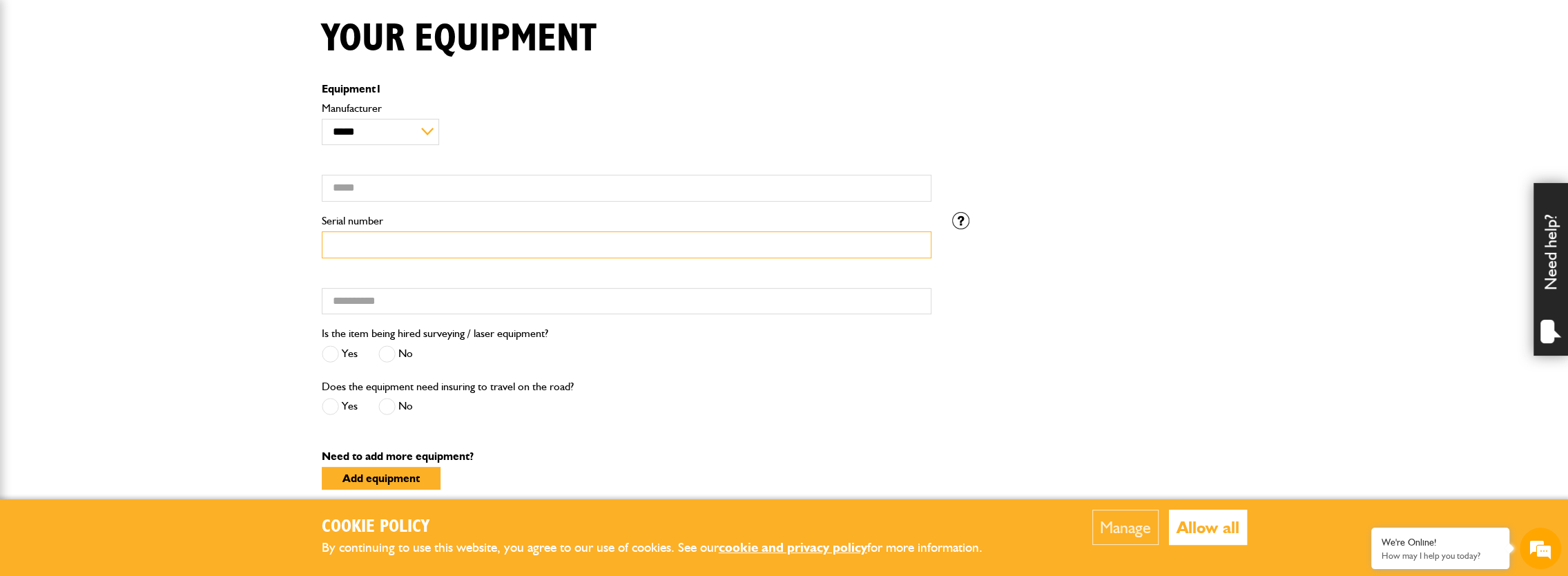 click on "Serial number" at bounding box center (626, 244) 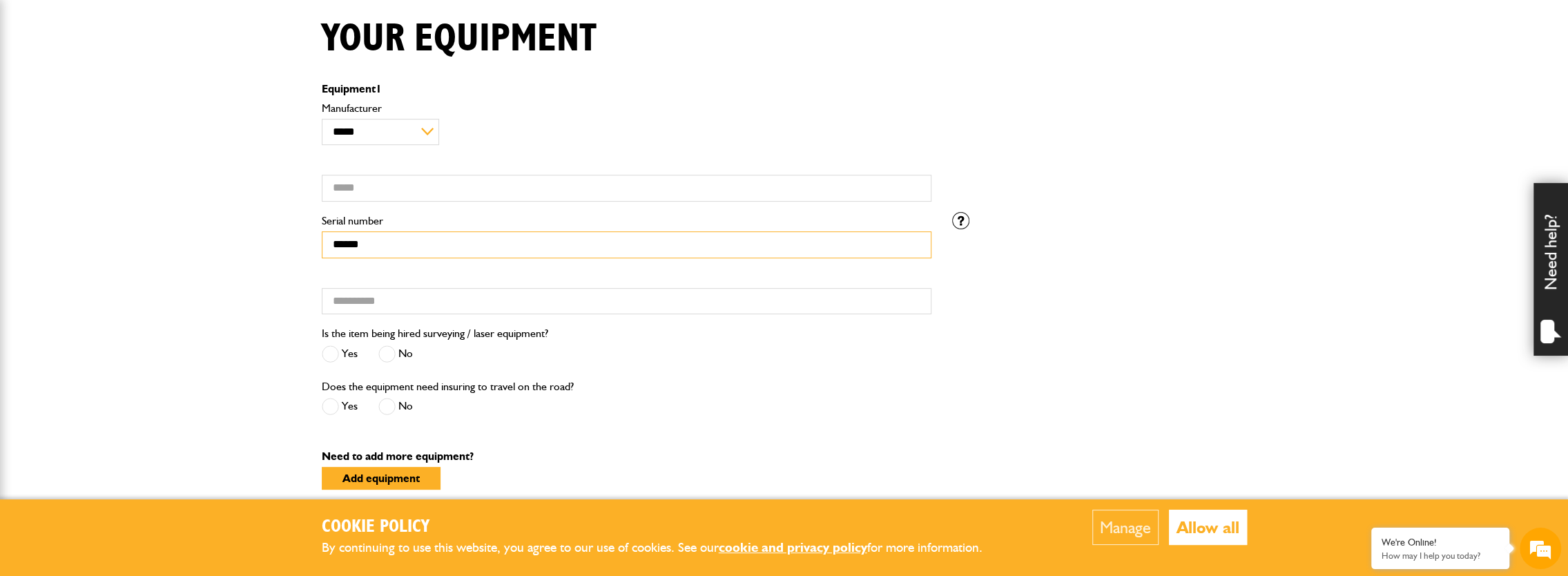type on "******" 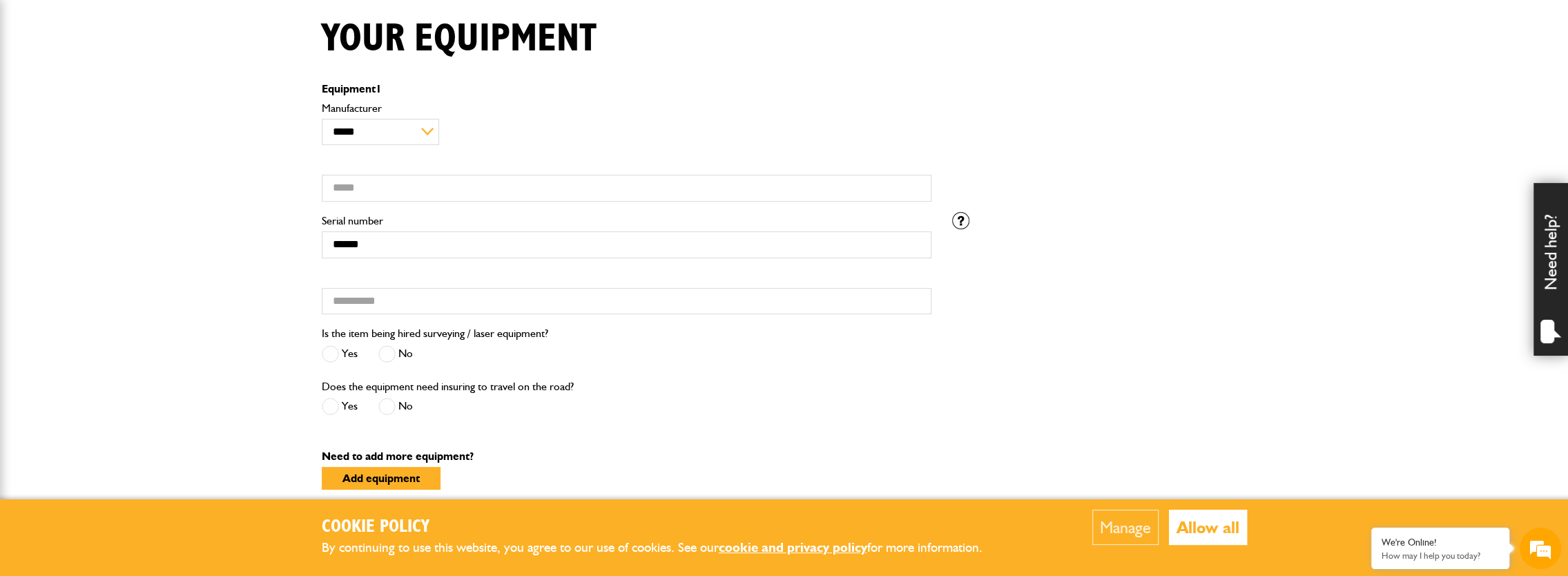 click at bounding box center (387, 354) 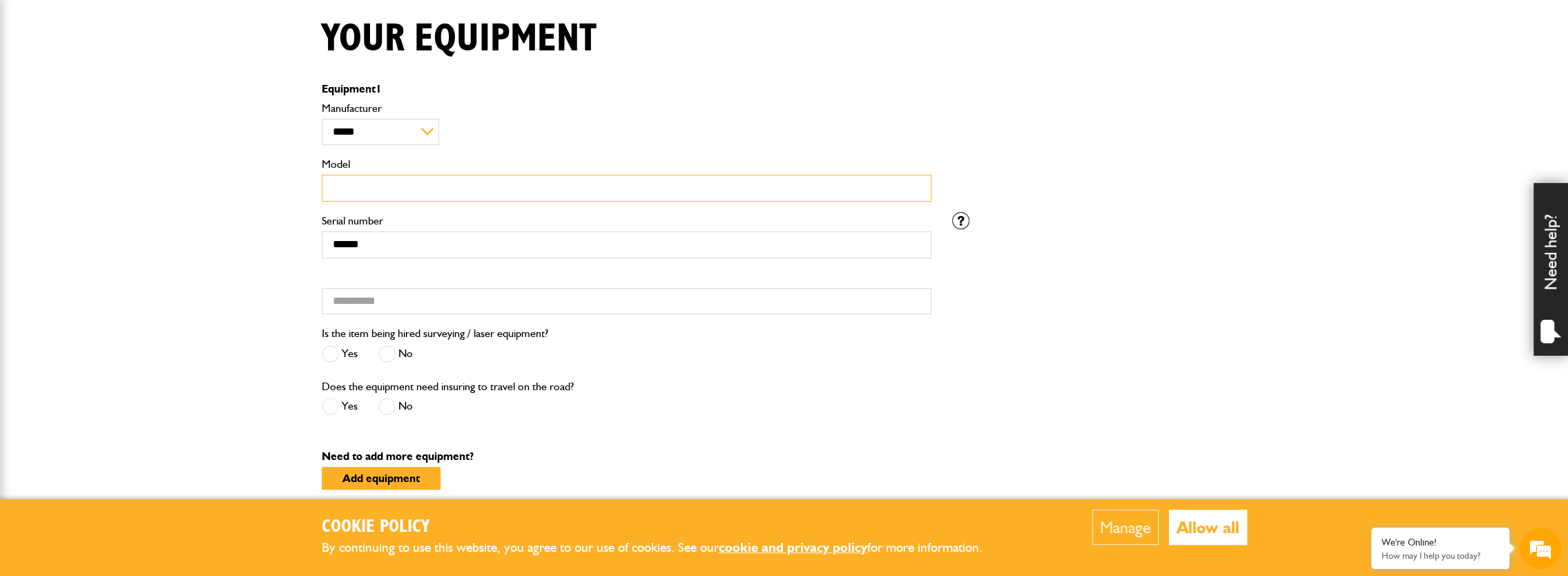click on "Model" at bounding box center (626, 188) 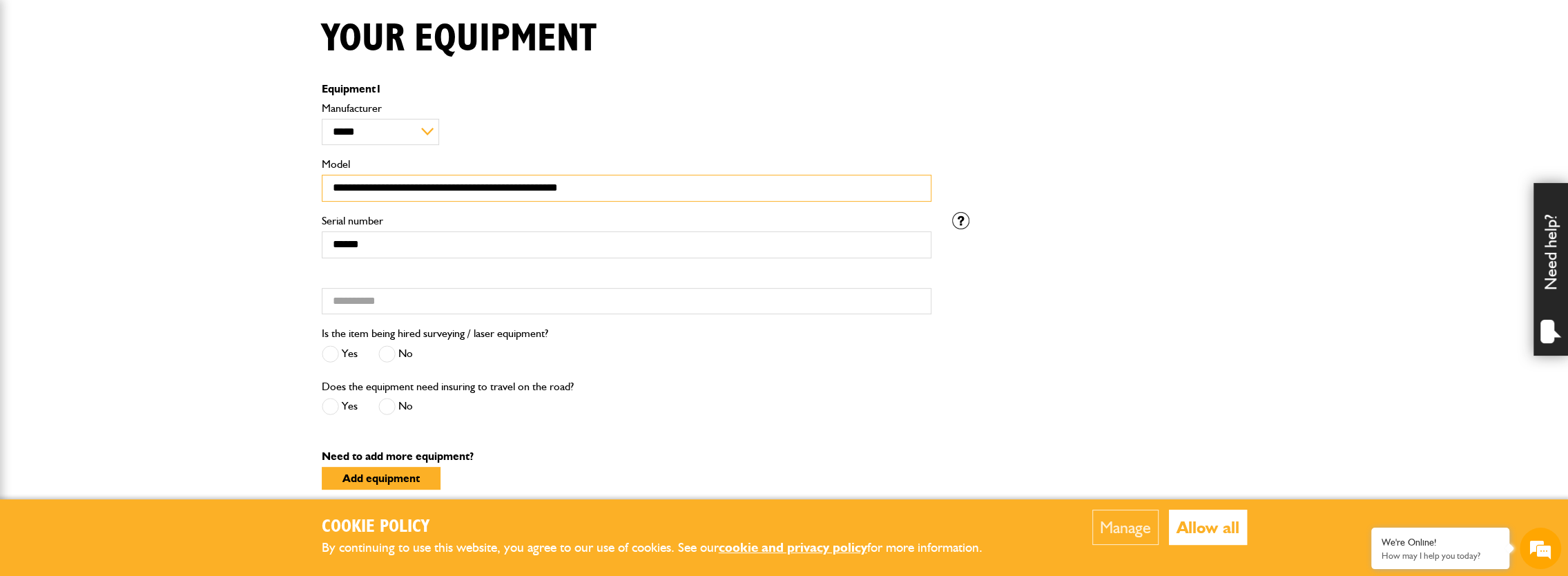 type on "**********" 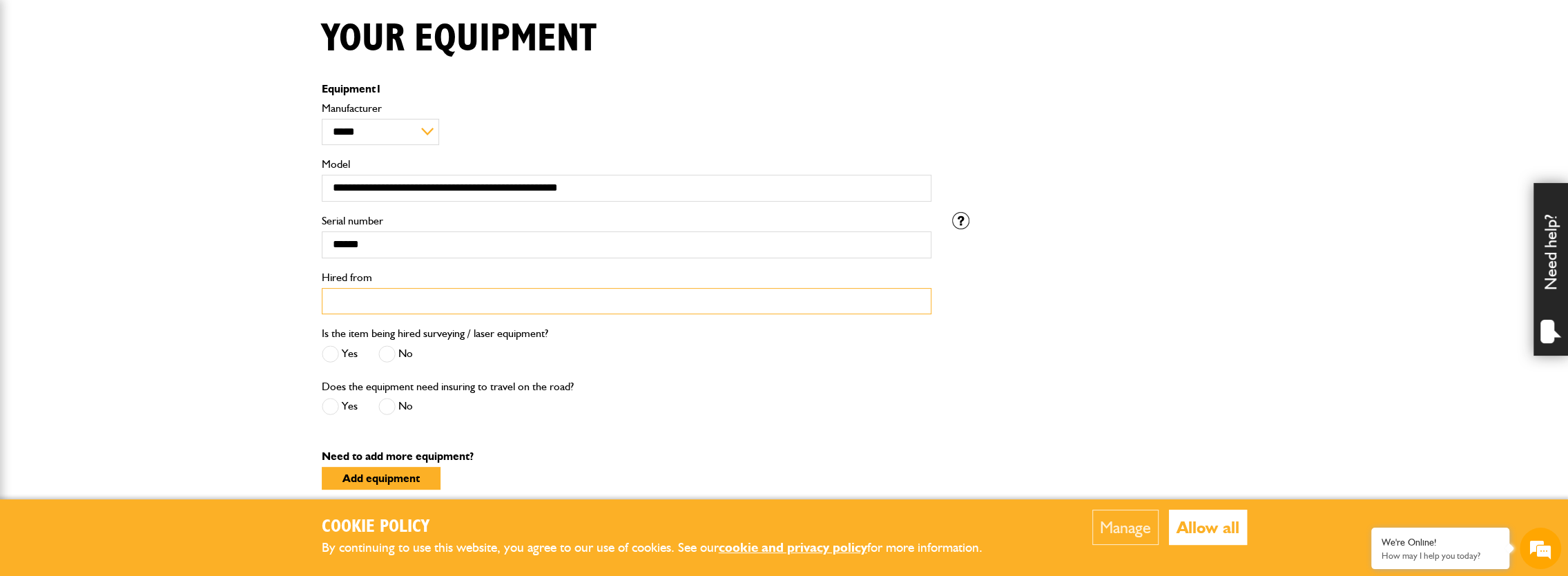 click on "Hired from" at bounding box center (626, 301) 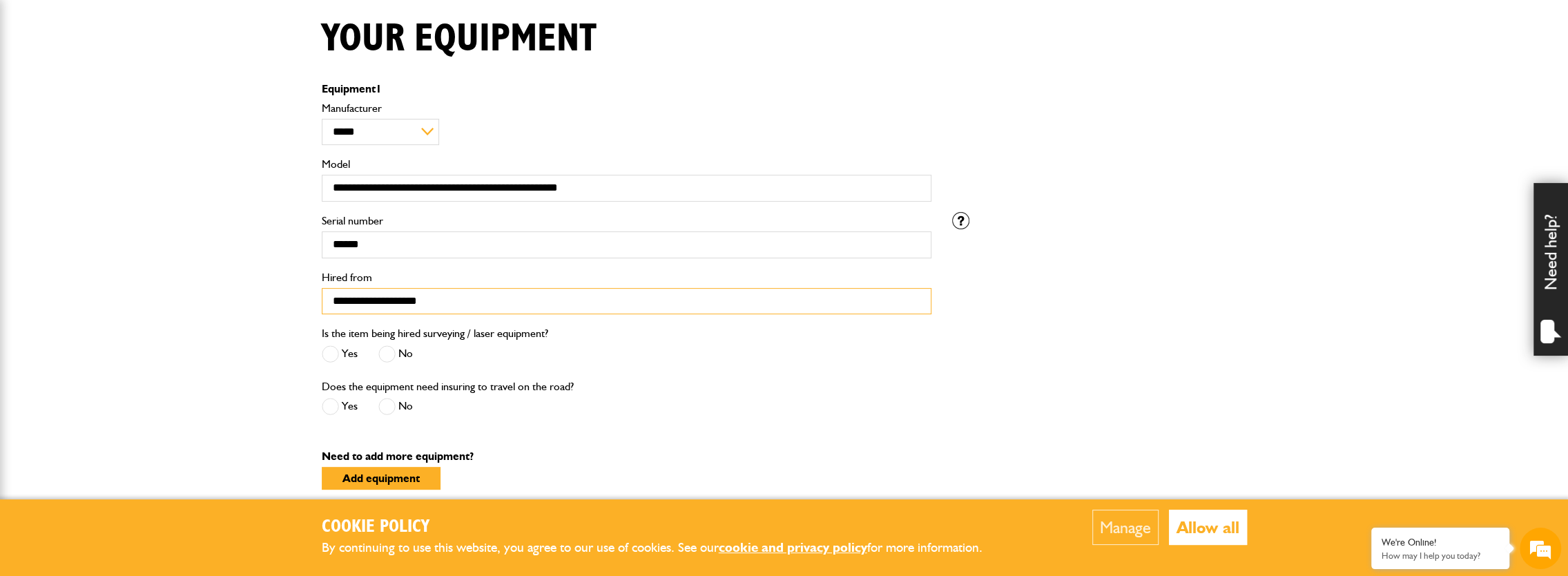 type on "**********" 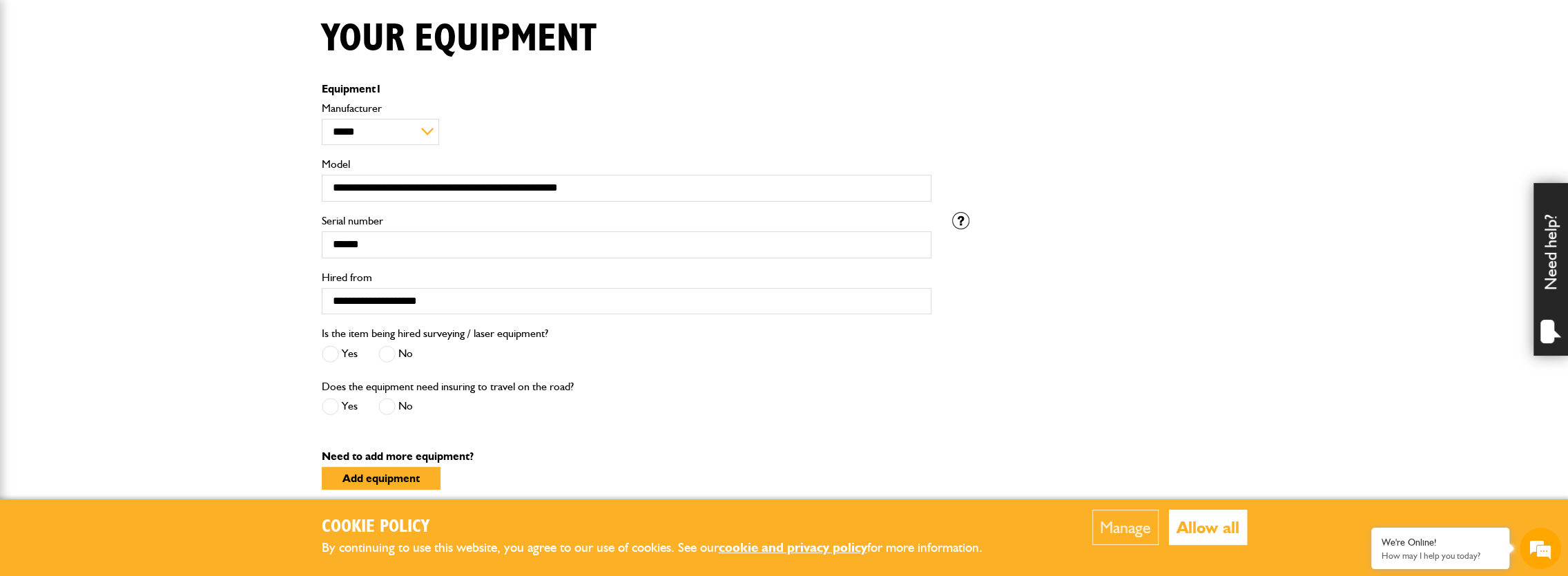 click at bounding box center [387, 406] 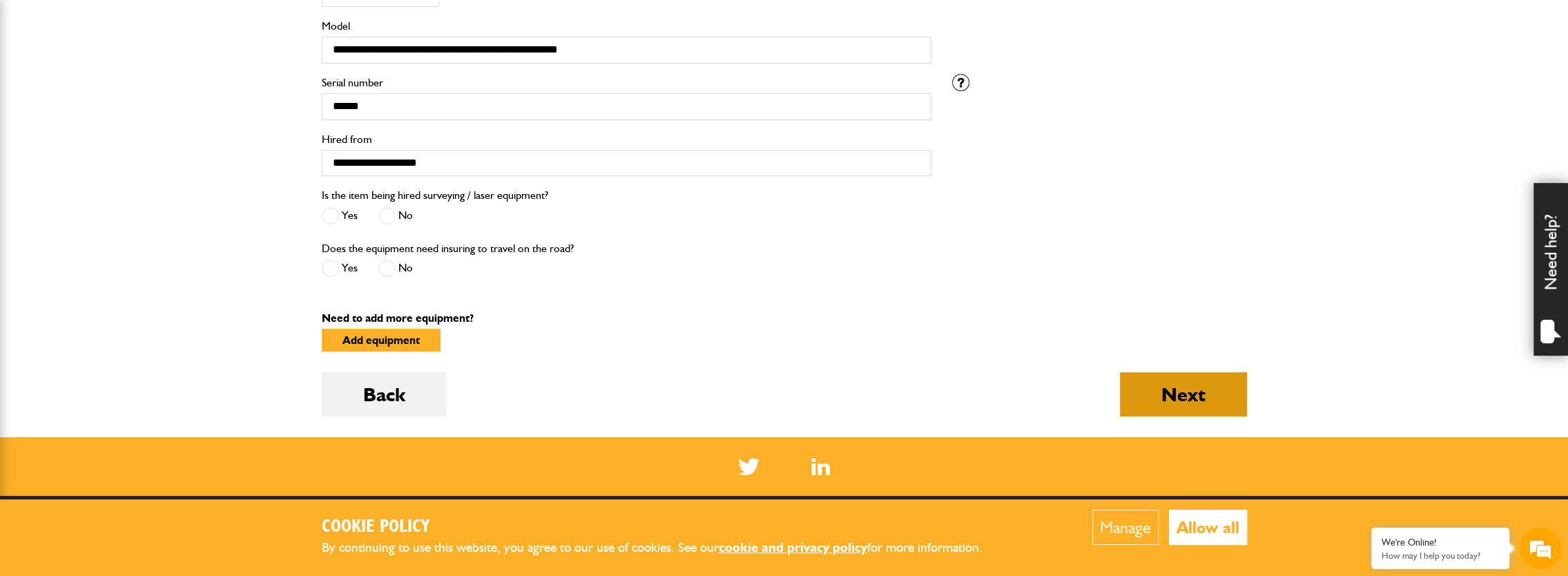 click on "Next" at bounding box center [1183, 394] 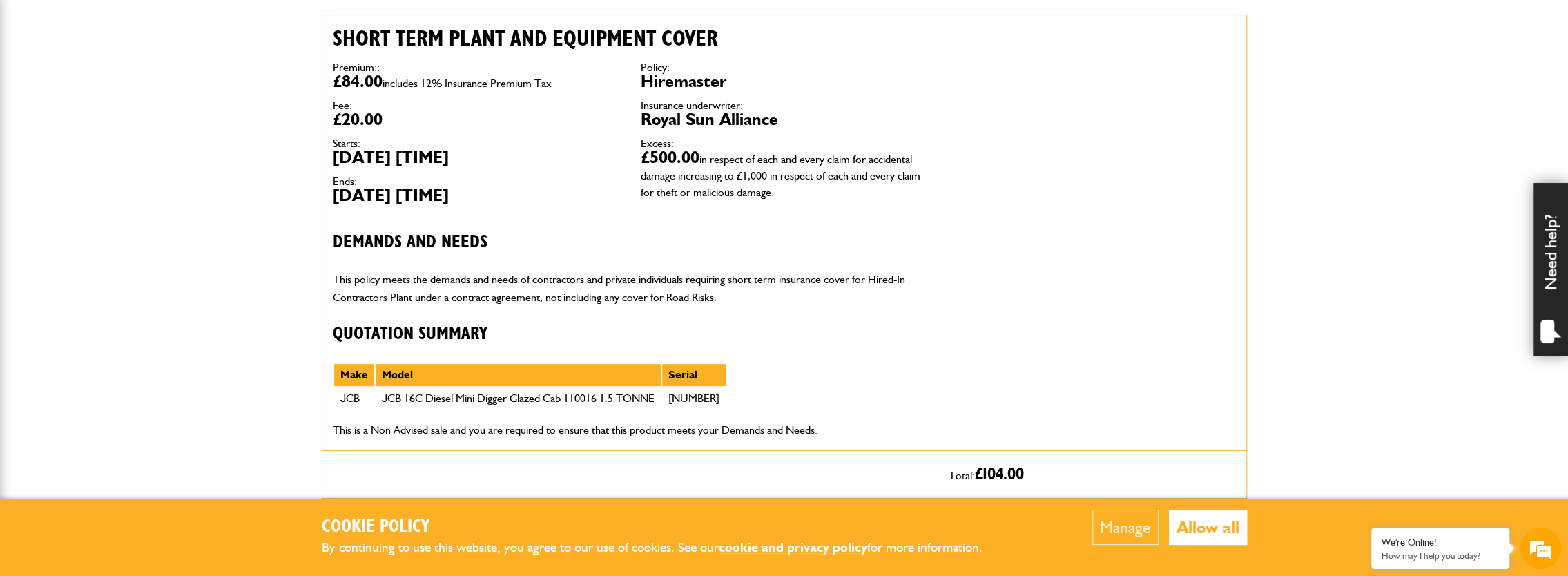 scroll, scrollTop: 491, scrollLeft: 0, axis: vertical 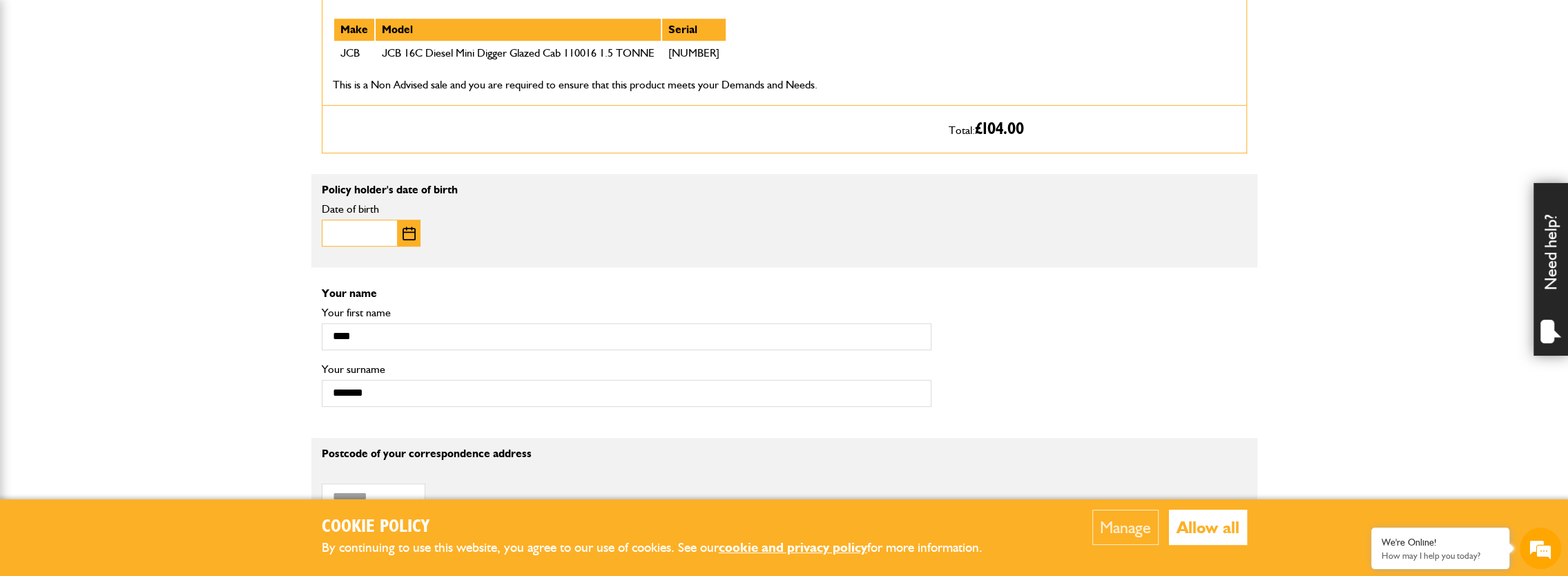 click on "Date of birth" at bounding box center (360, 233) 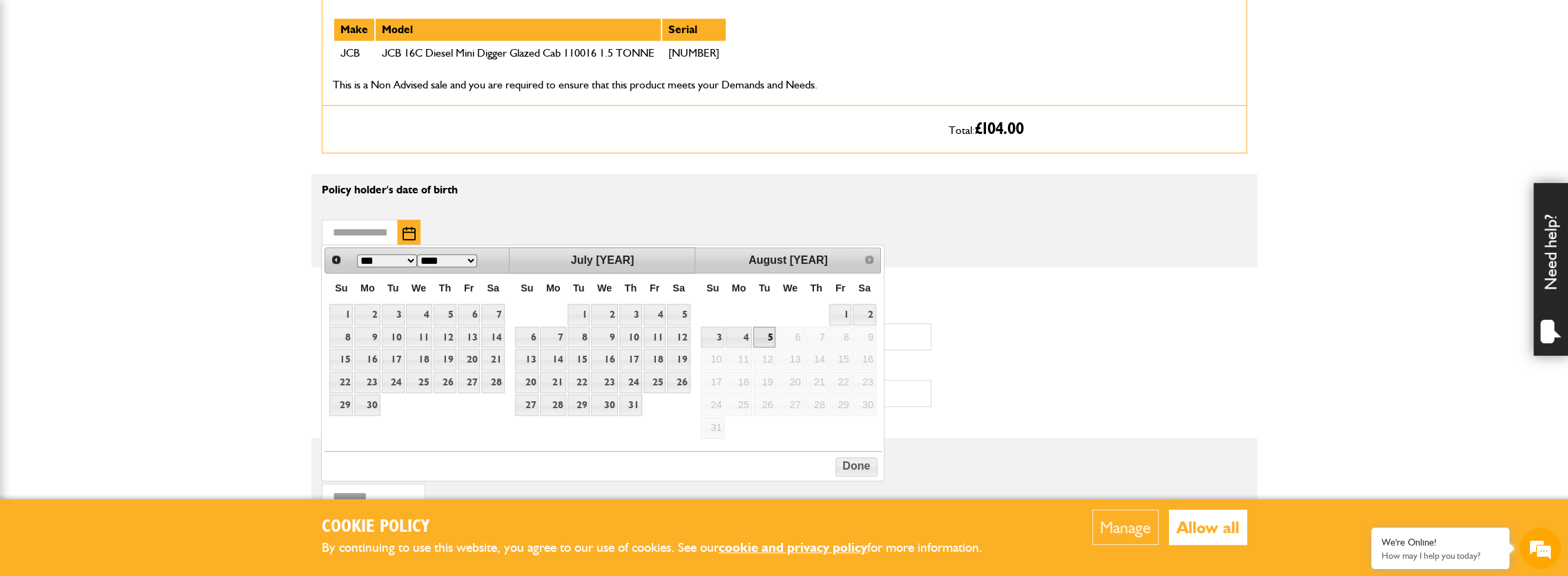 click on "**** **** **** **** **** **** **** **** **** **** **** **** **** **** **** **** **** **** **** **** **** **** **** **** **** **** **** **** **** **** **** **** **** **** **** **** **** **** **** **** **** **** **** **** **** **** **** **** **** **** **** **** **** **** **** **** **** **** **** **** **** **** **** **** **** **** **** **** **** **** **** **** **** ****" at bounding box center (447, 260) 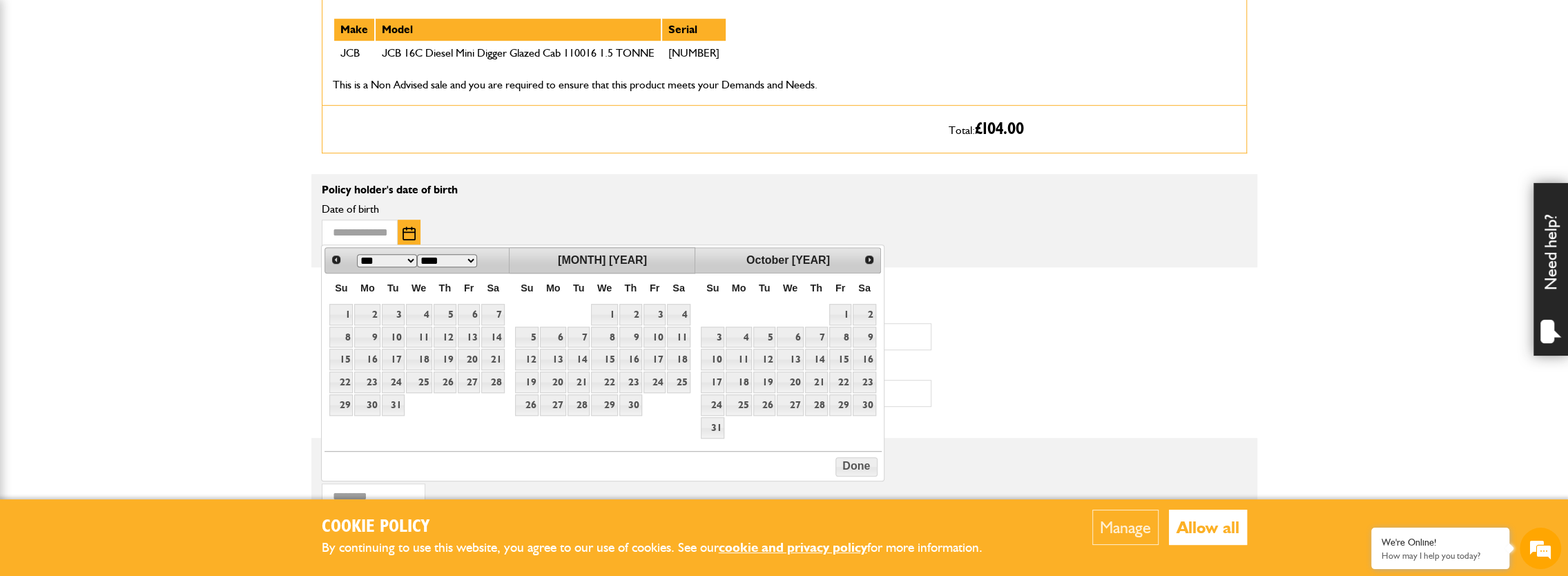 click on "*** *** *** *** *** *** *** *** *** *** *** ***" at bounding box center (387, 260) 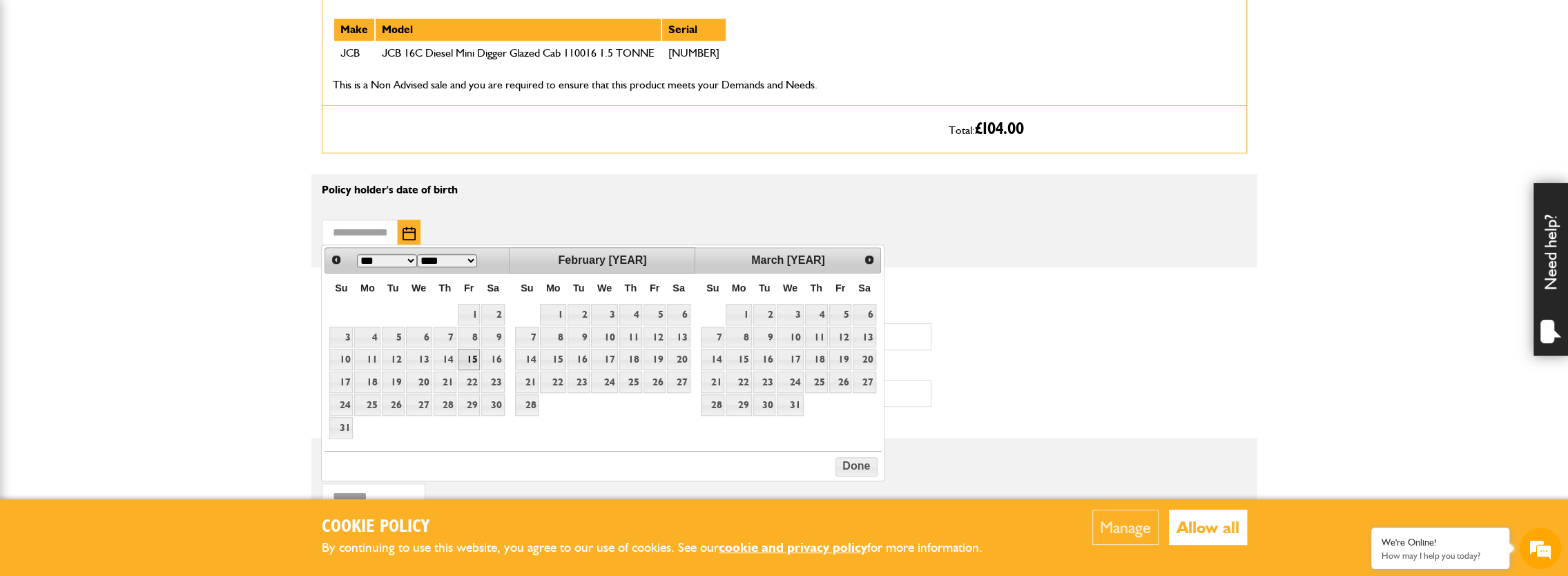 click on "15" at bounding box center (469, 359) 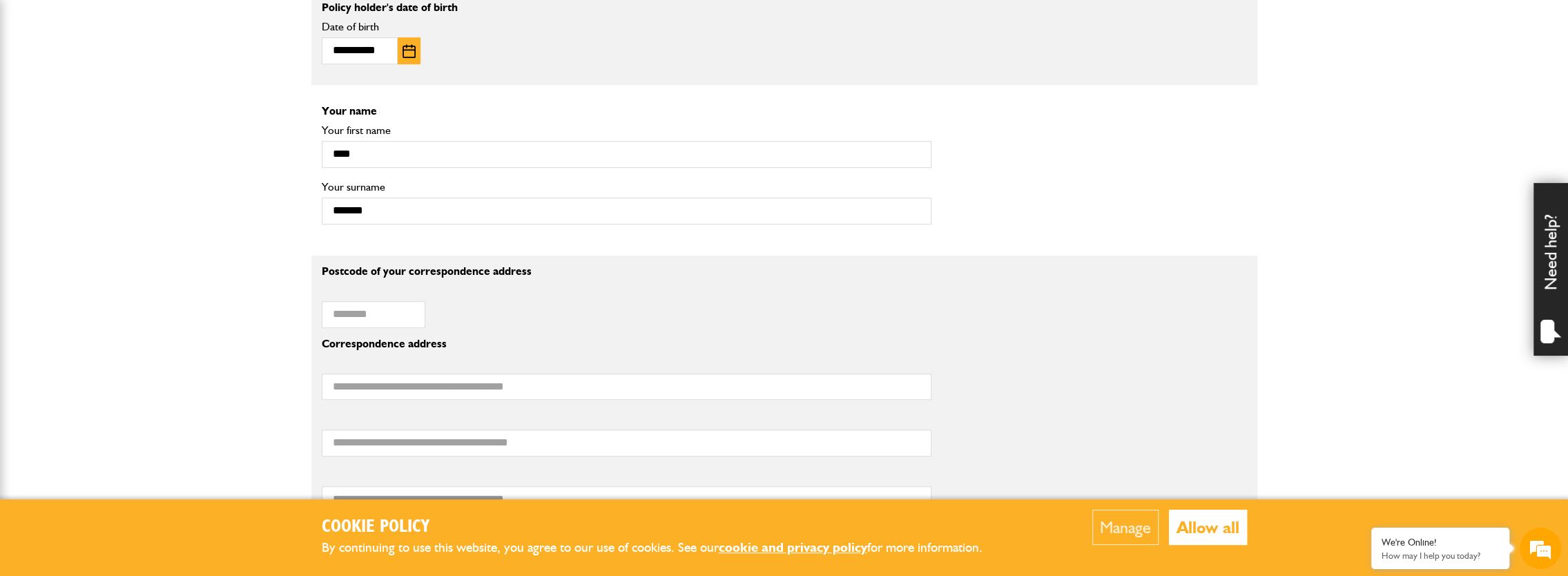 scroll, scrollTop: 967, scrollLeft: 0, axis: vertical 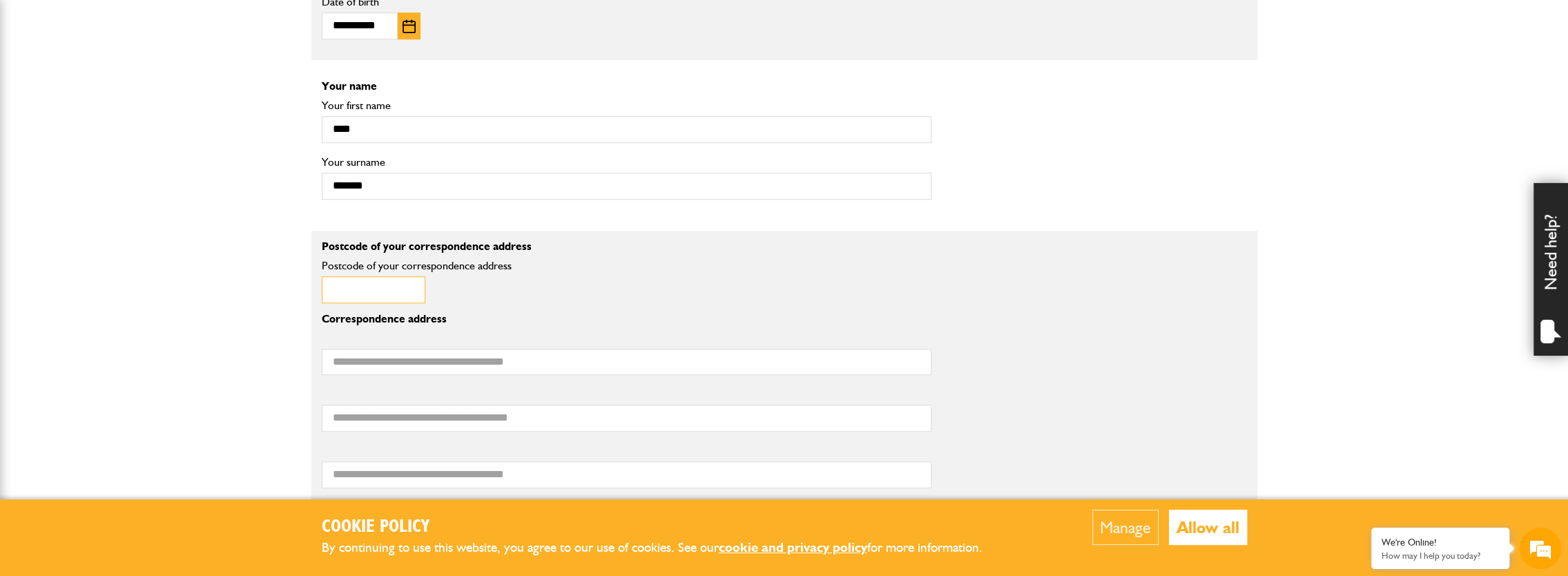 click on "Postcode of your correspondence address" at bounding box center [374, 289] 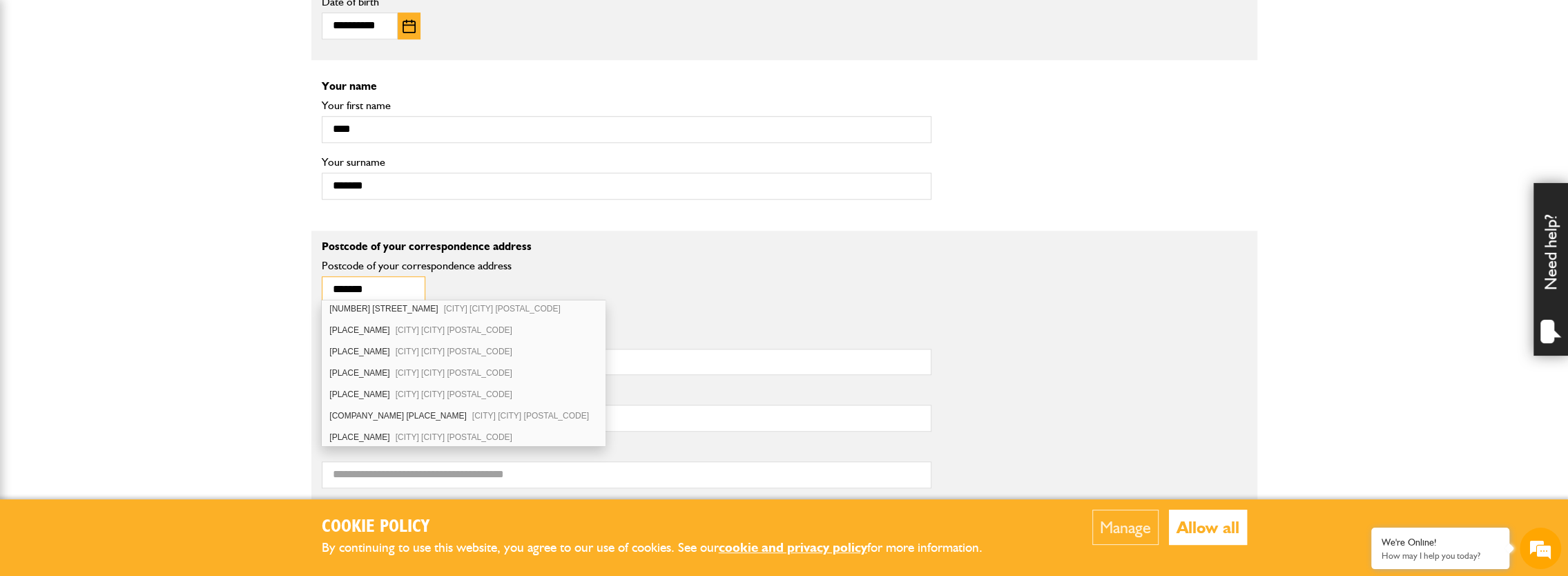 scroll, scrollTop: 71, scrollLeft: 0, axis: vertical 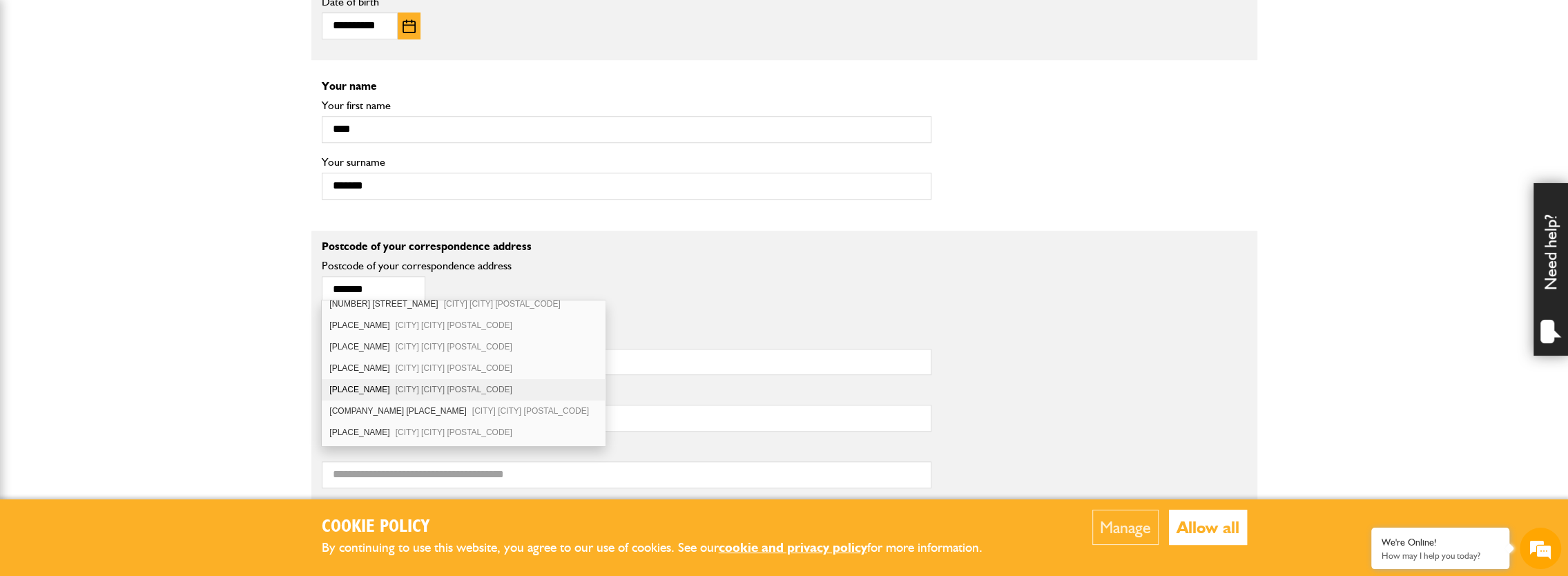 click on "Russaig House Errol Perth PH2 7TA" at bounding box center [463, 390] 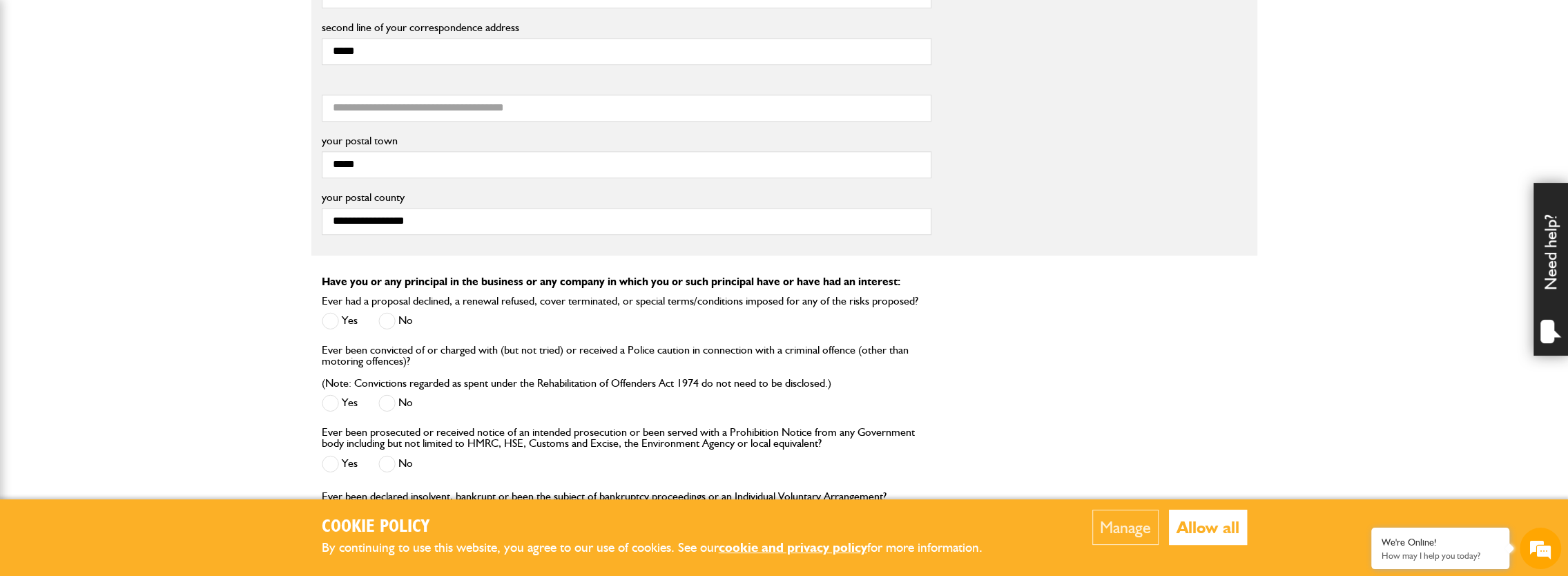 scroll, scrollTop: 1312, scrollLeft: 0, axis: vertical 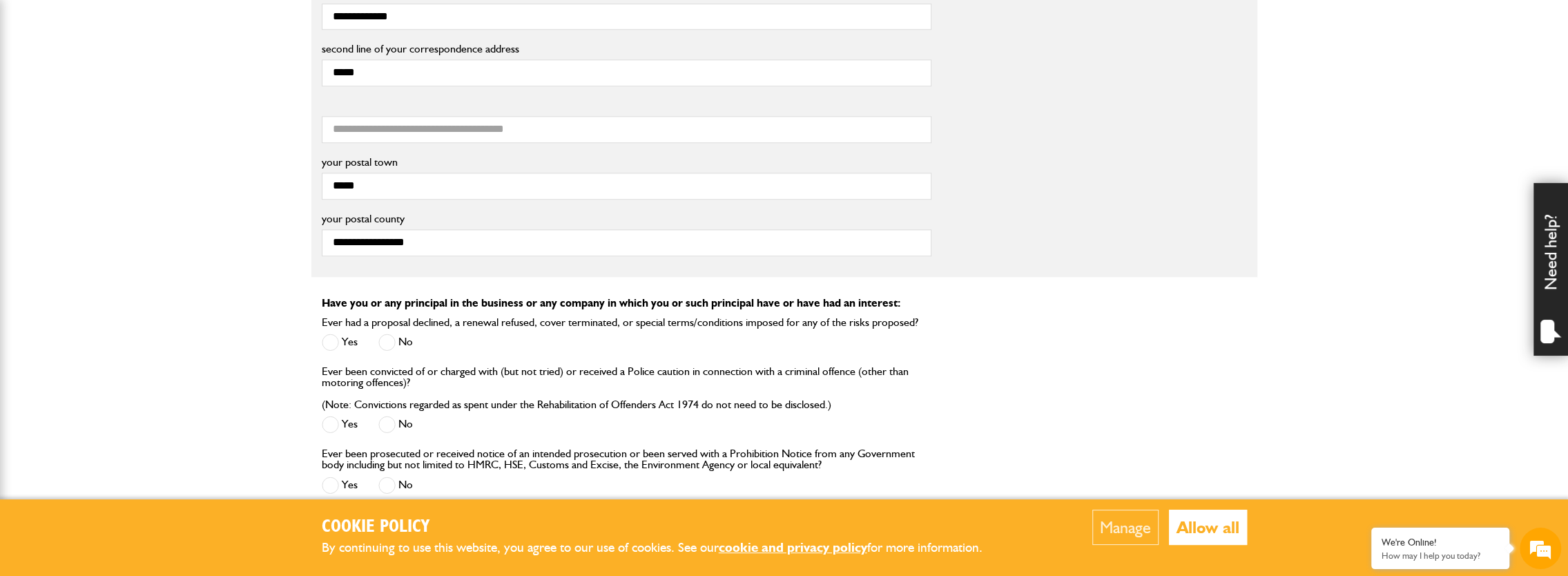 click at bounding box center (387, 342) 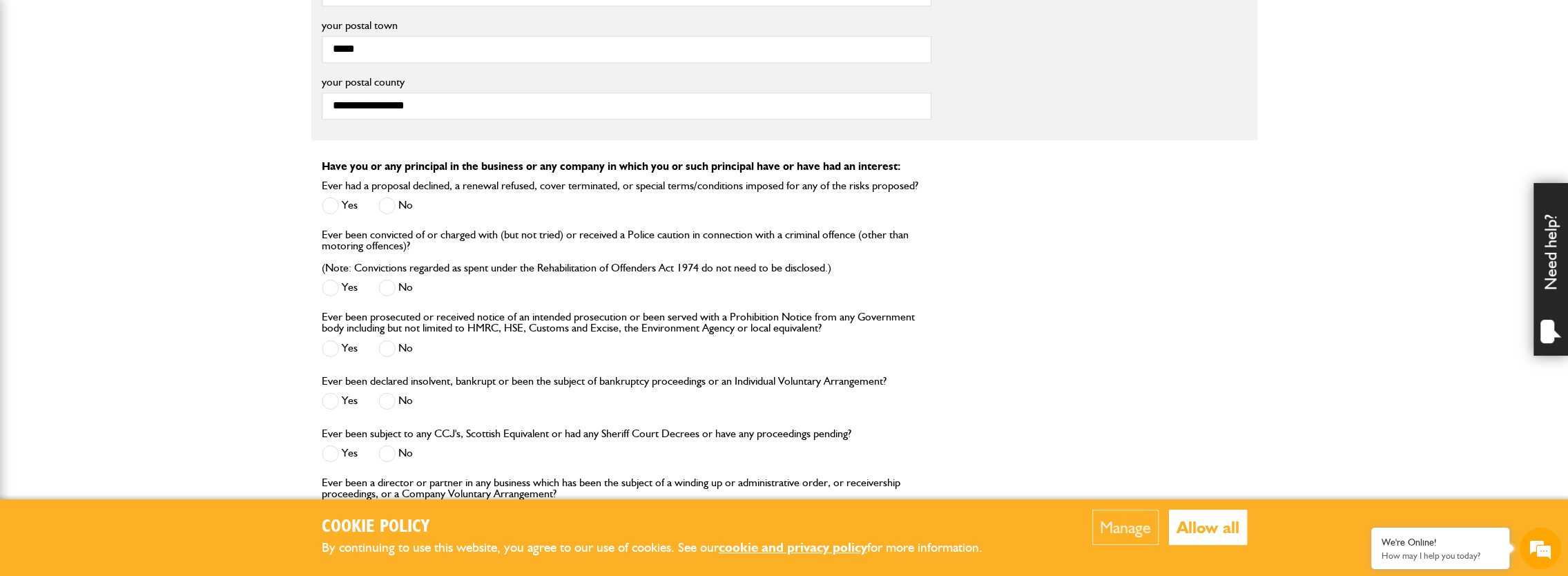 scroll, scrollTop: 1450, scrollLeft: 0, axis: vertical 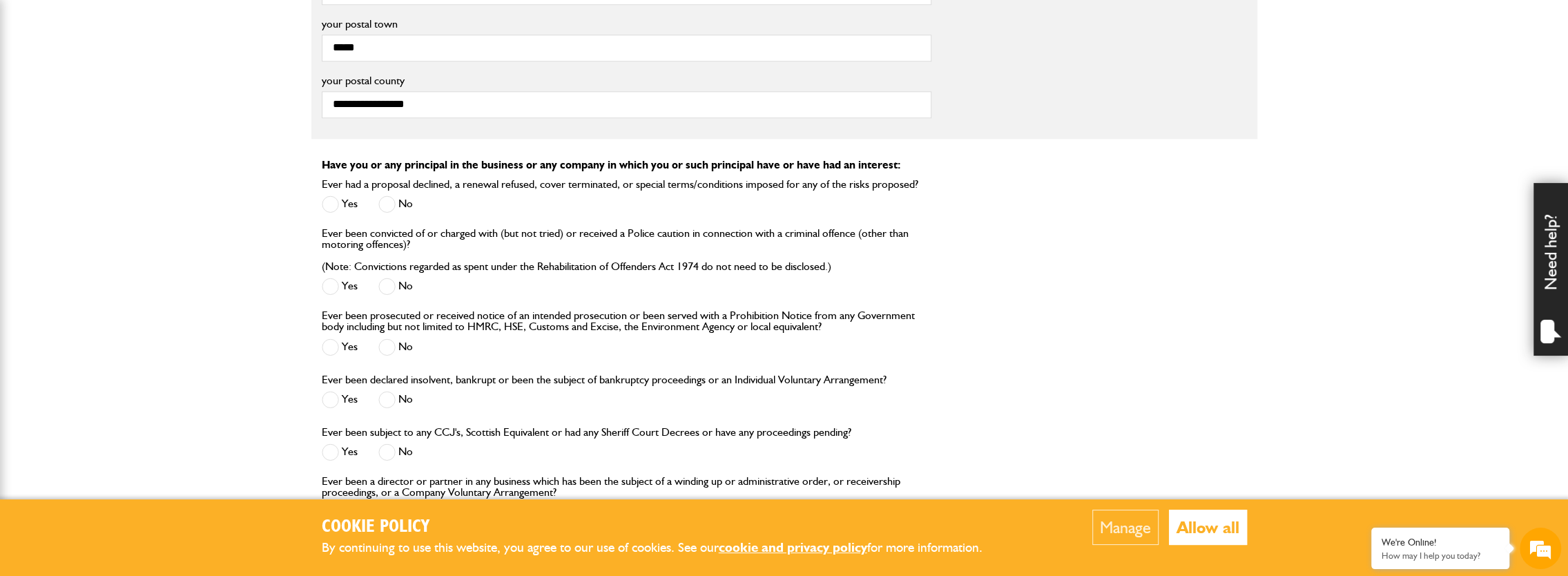 click at bounding box center (387, 347) 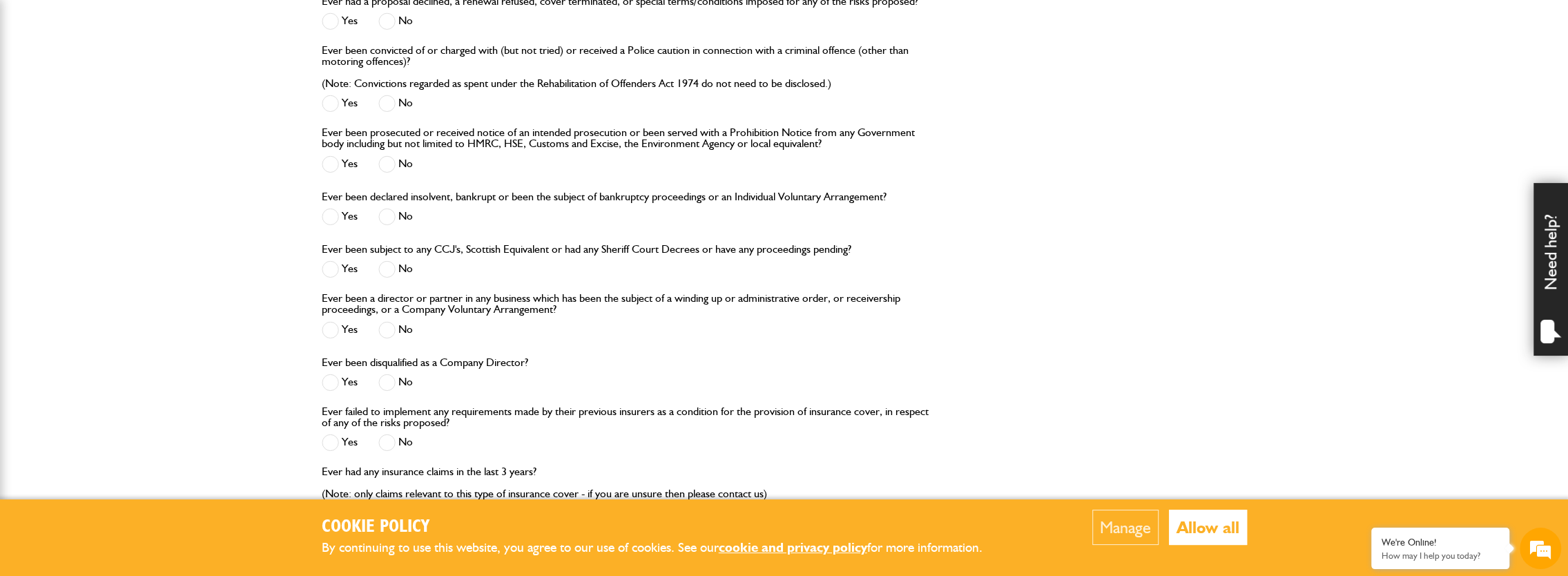 scroll, scrollTop: 1658, scrollLeft: 0, axis: vertical 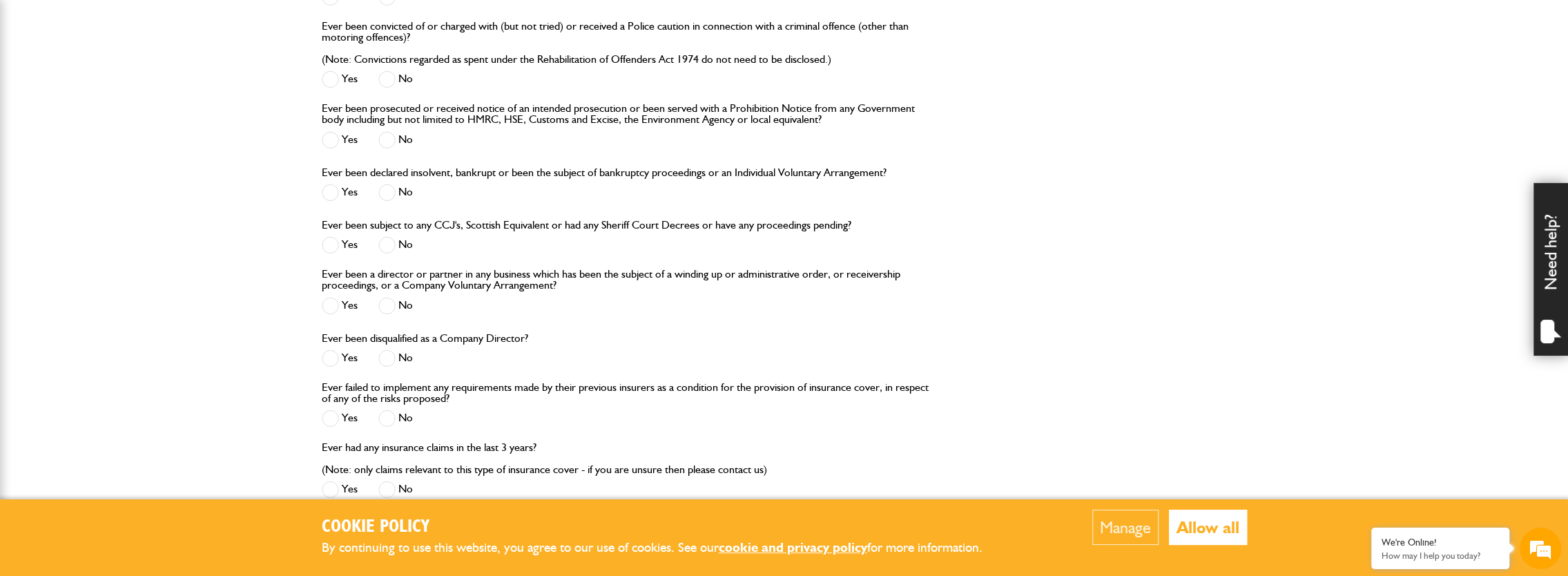 click at bounding box center (387, 305) 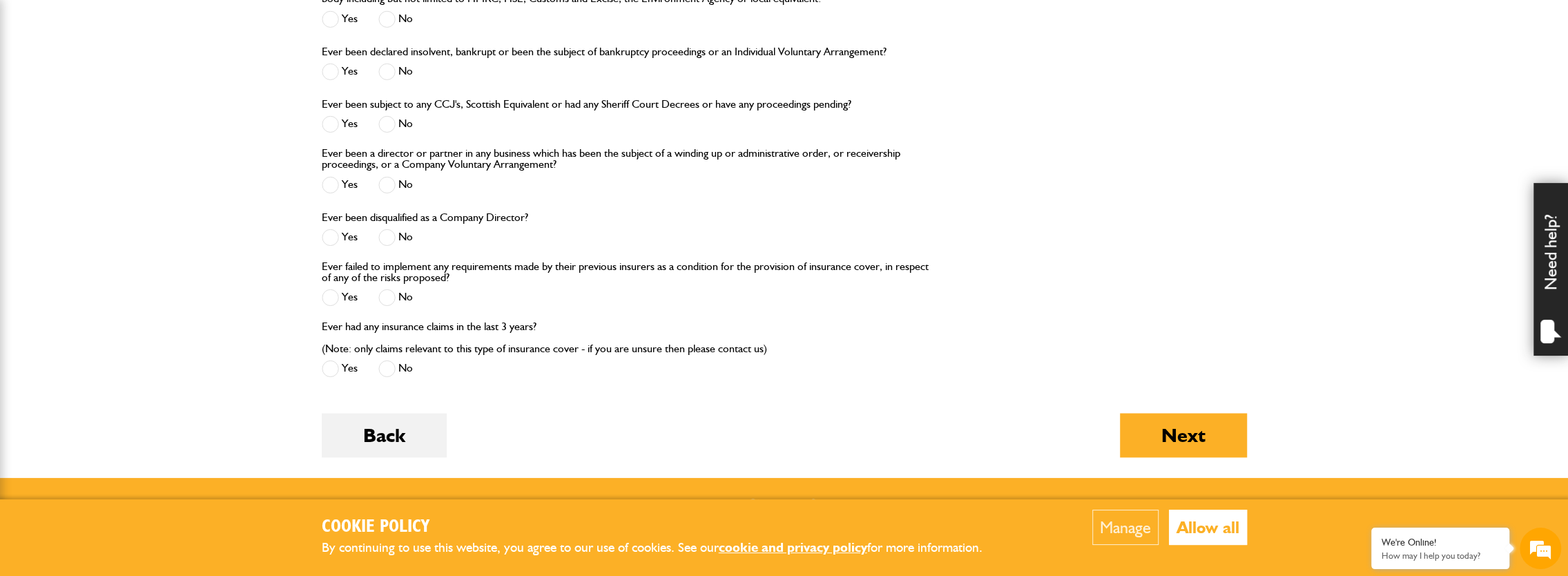 scroll, scrollTop: 1796, scrollLeft: 0, axis: vertical 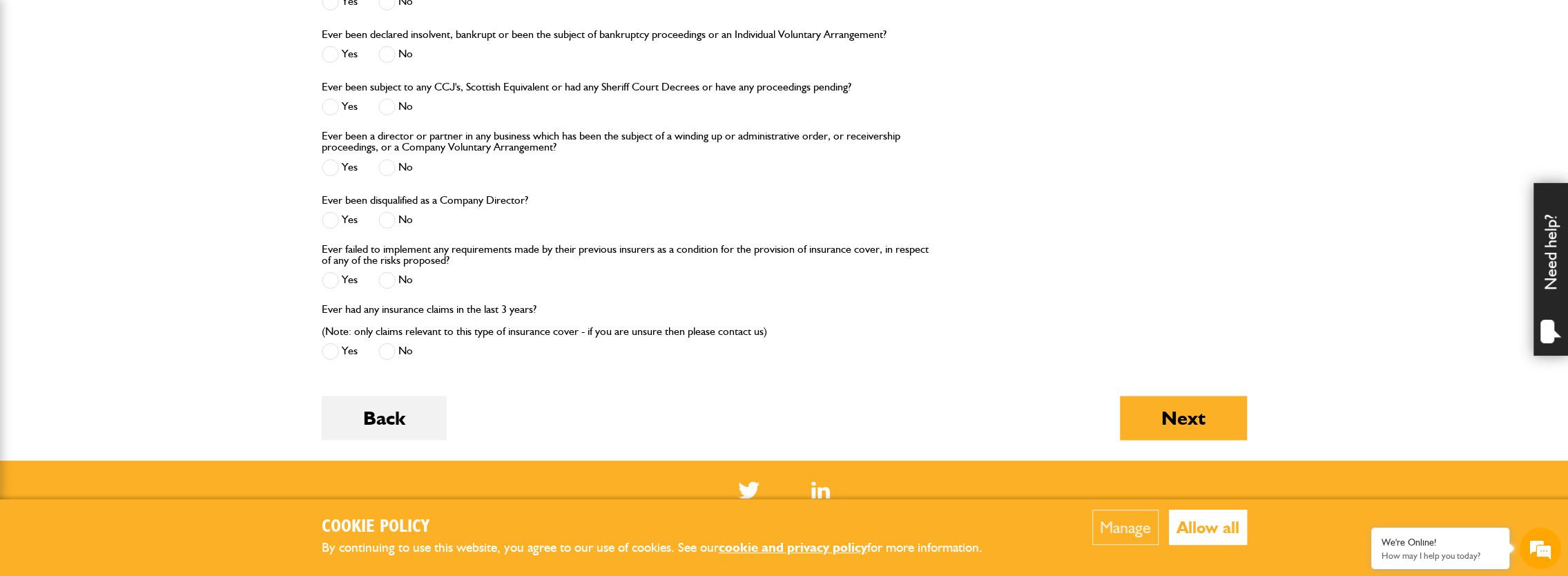 click at bounding box center (387, 351) 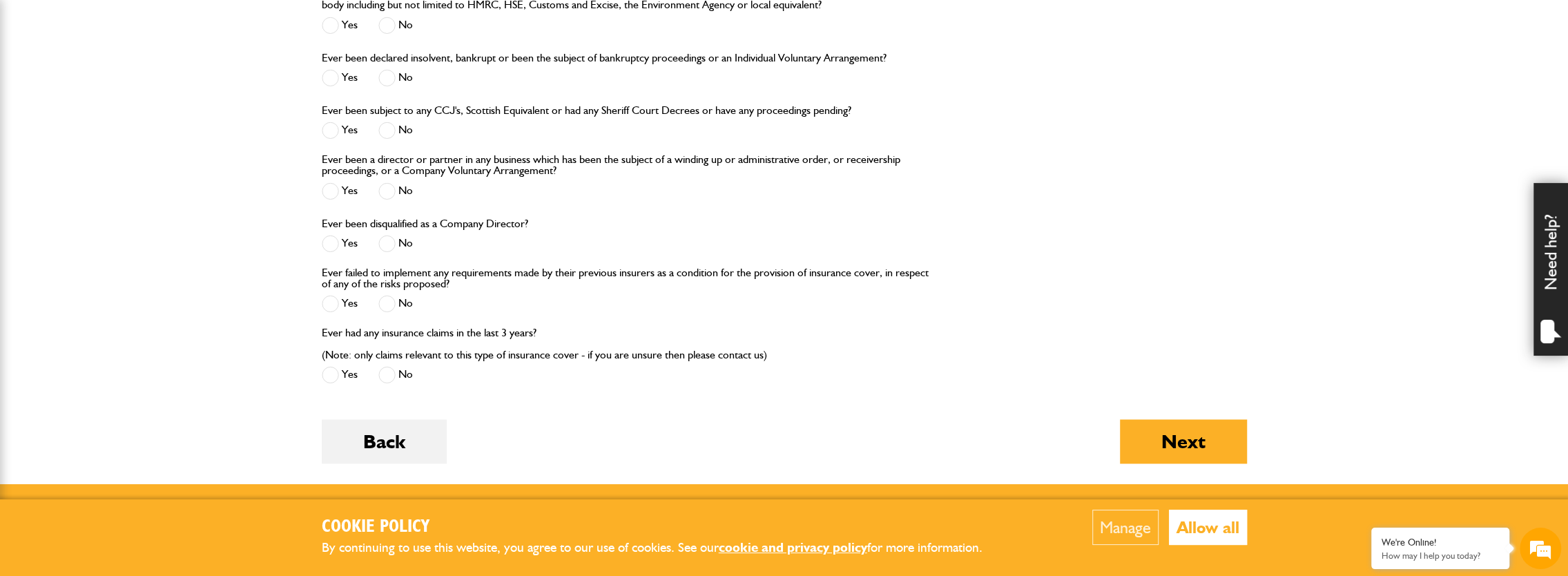 scroll, scrollTop: 1865, scrollLeft: 0, axis: vertical 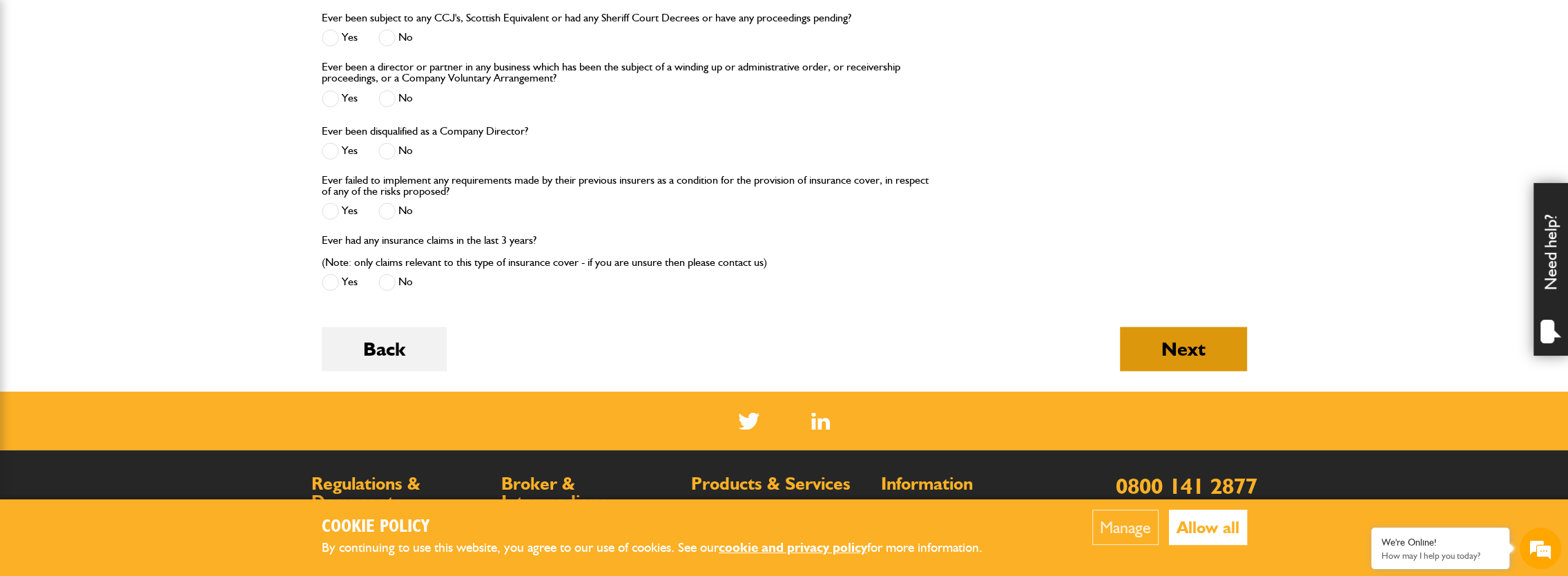 click on "Next" at bounding box center (1183, 349) 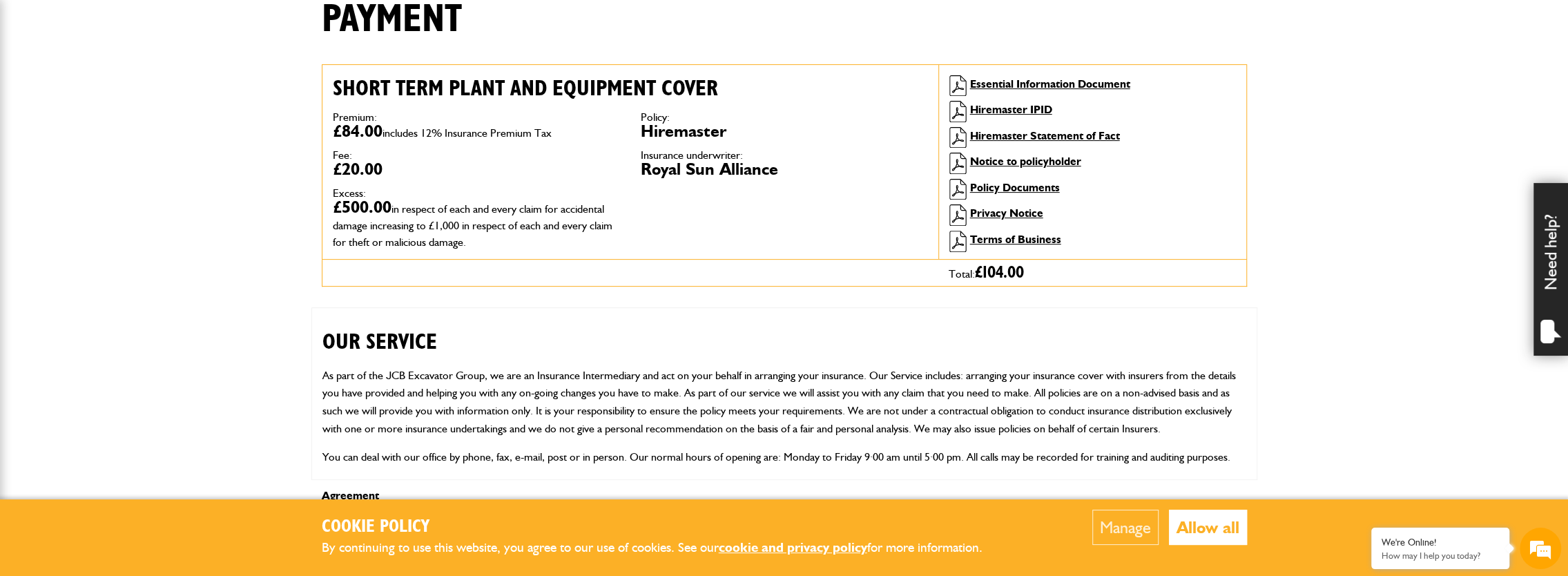 scroll, scrollTop: 345, scrollLeft: 0, axis: vertical 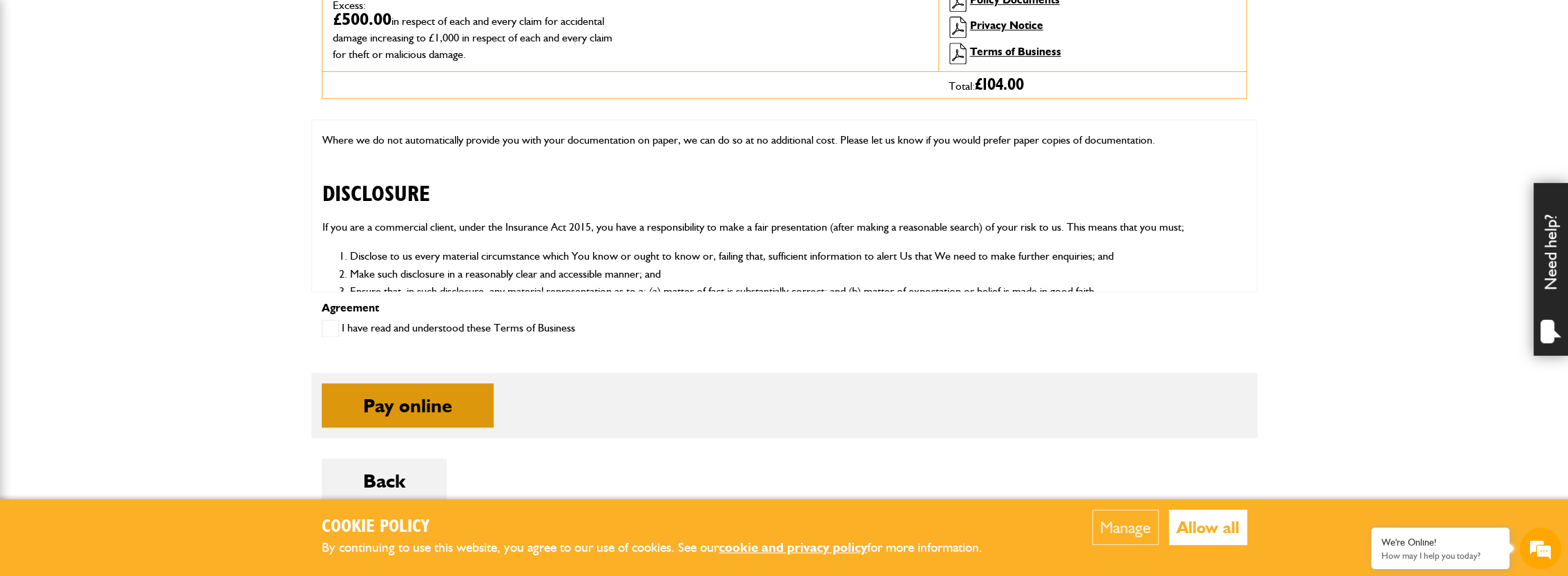 click on "Pay online" at bounding box center (407, 405) 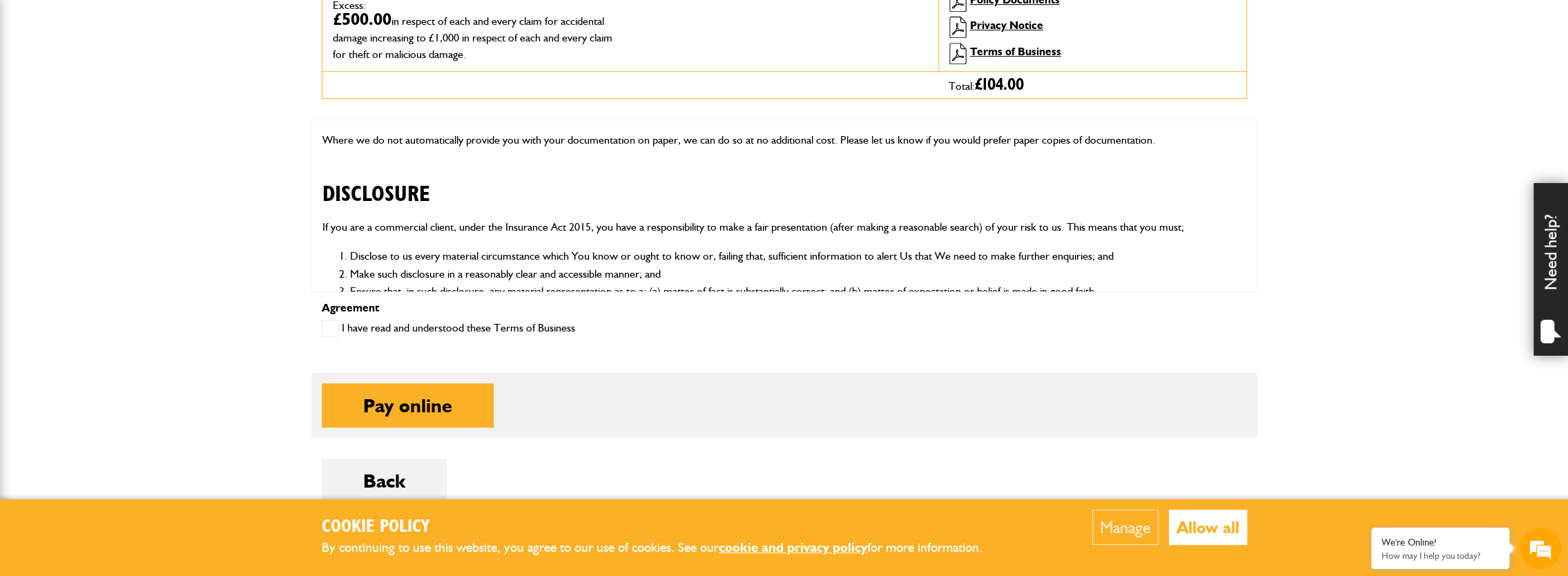 scroll, scrollTop: 0, scrollLeft: 0, axis: both 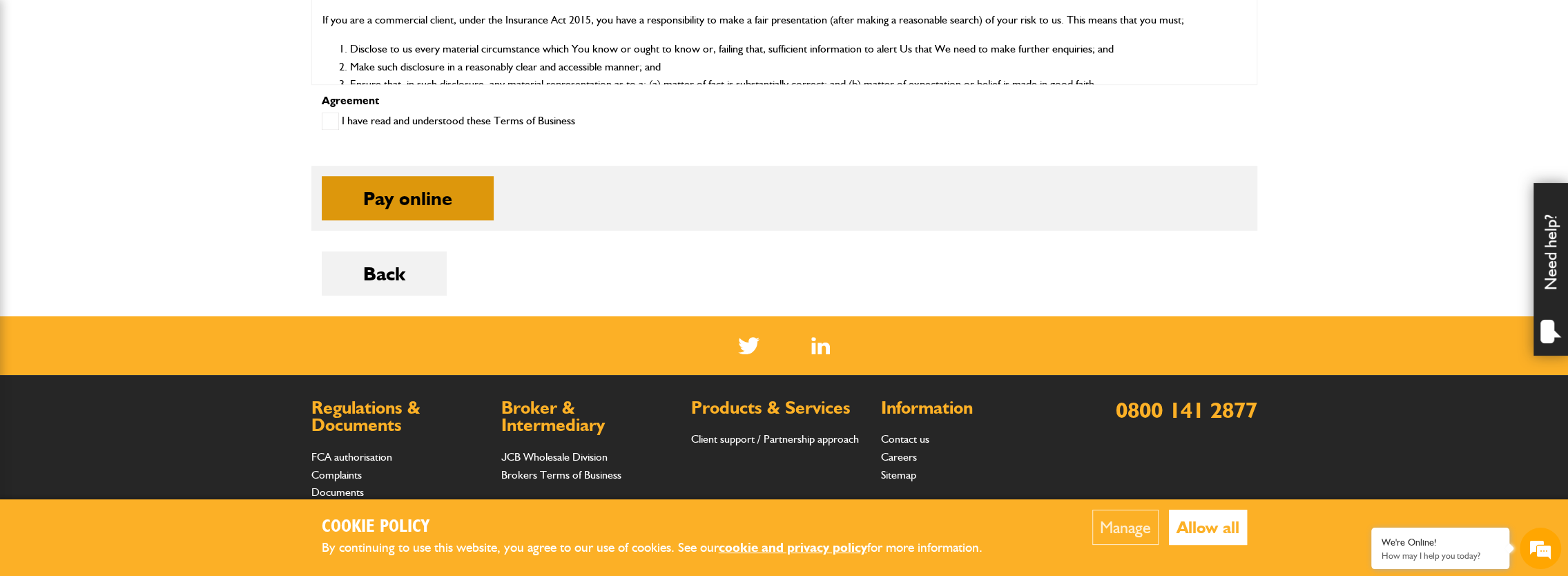 click on "Pay online" at bounding box center (407, 198) 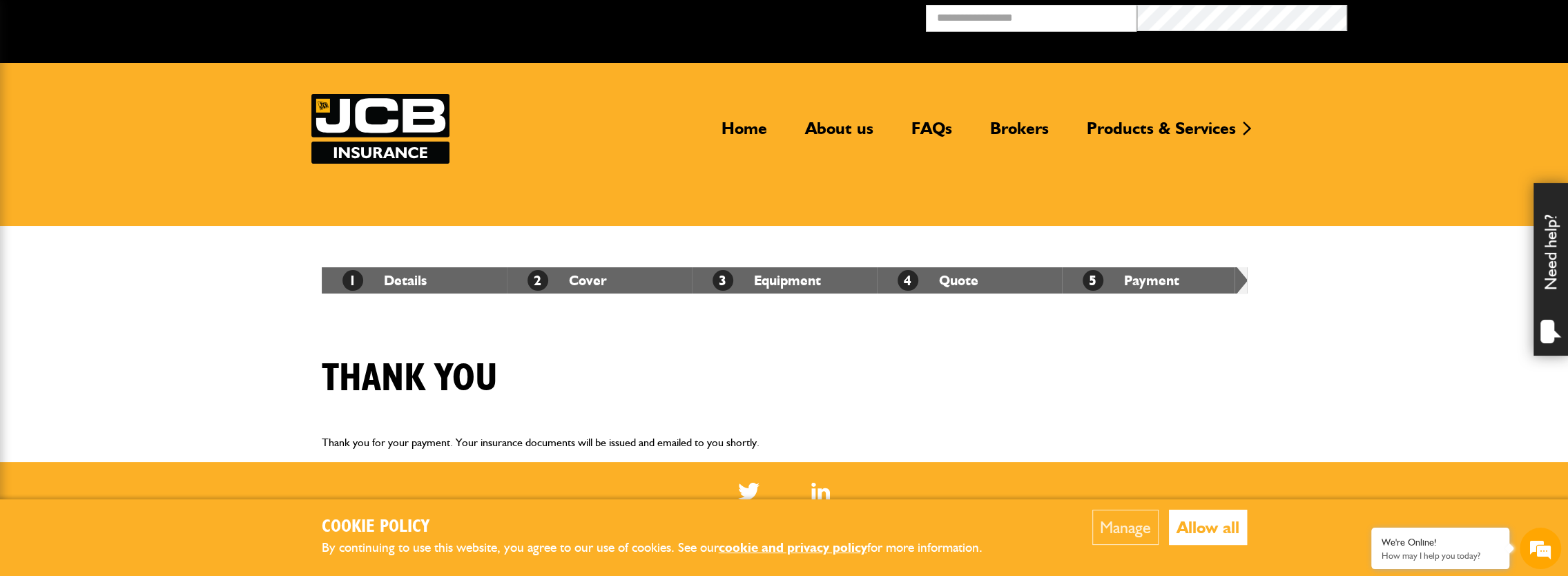 scroll, scrollTop: 0, scrollLeft: 0, axis: both 